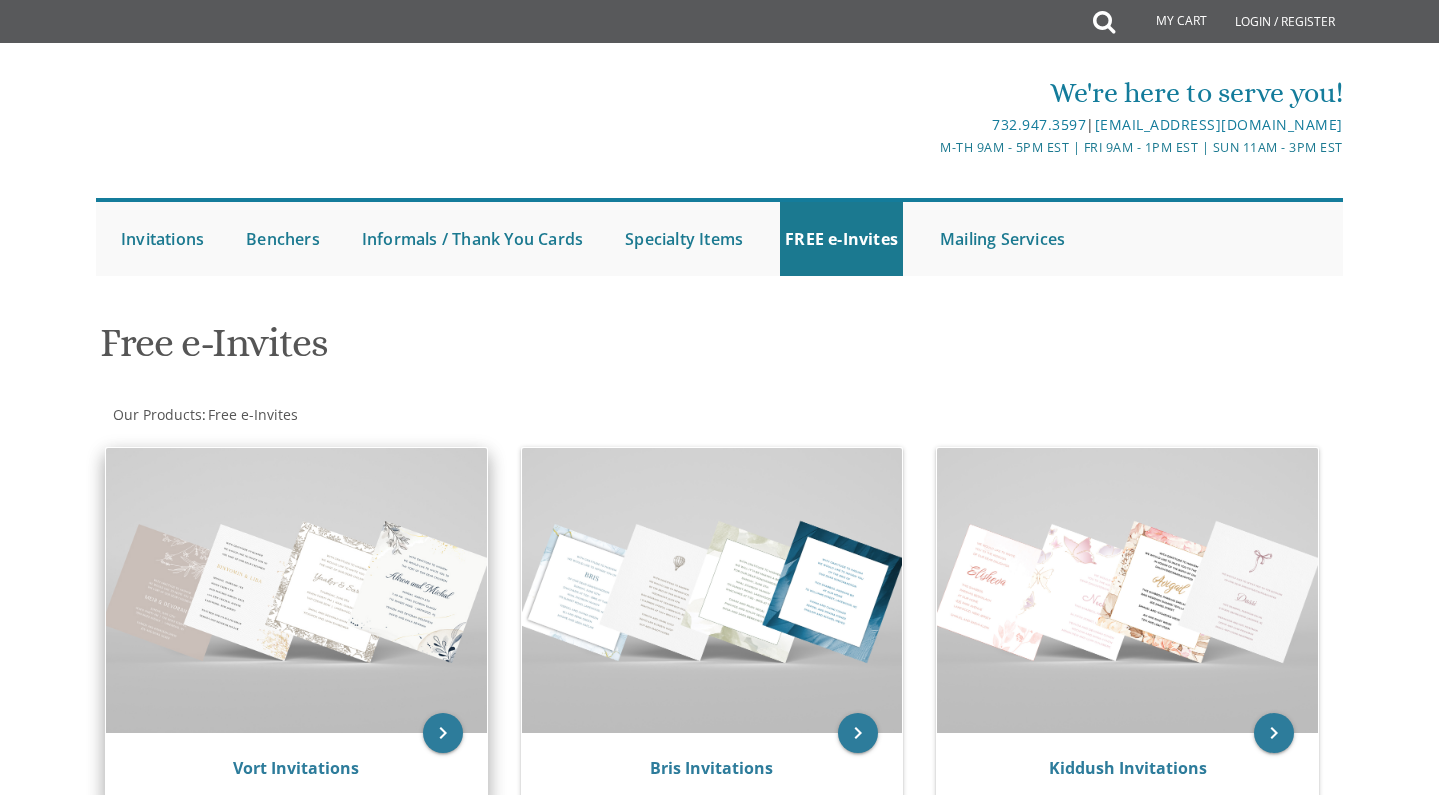 scroll, scrollTop: 0, scrollLeft: 0, axis: both 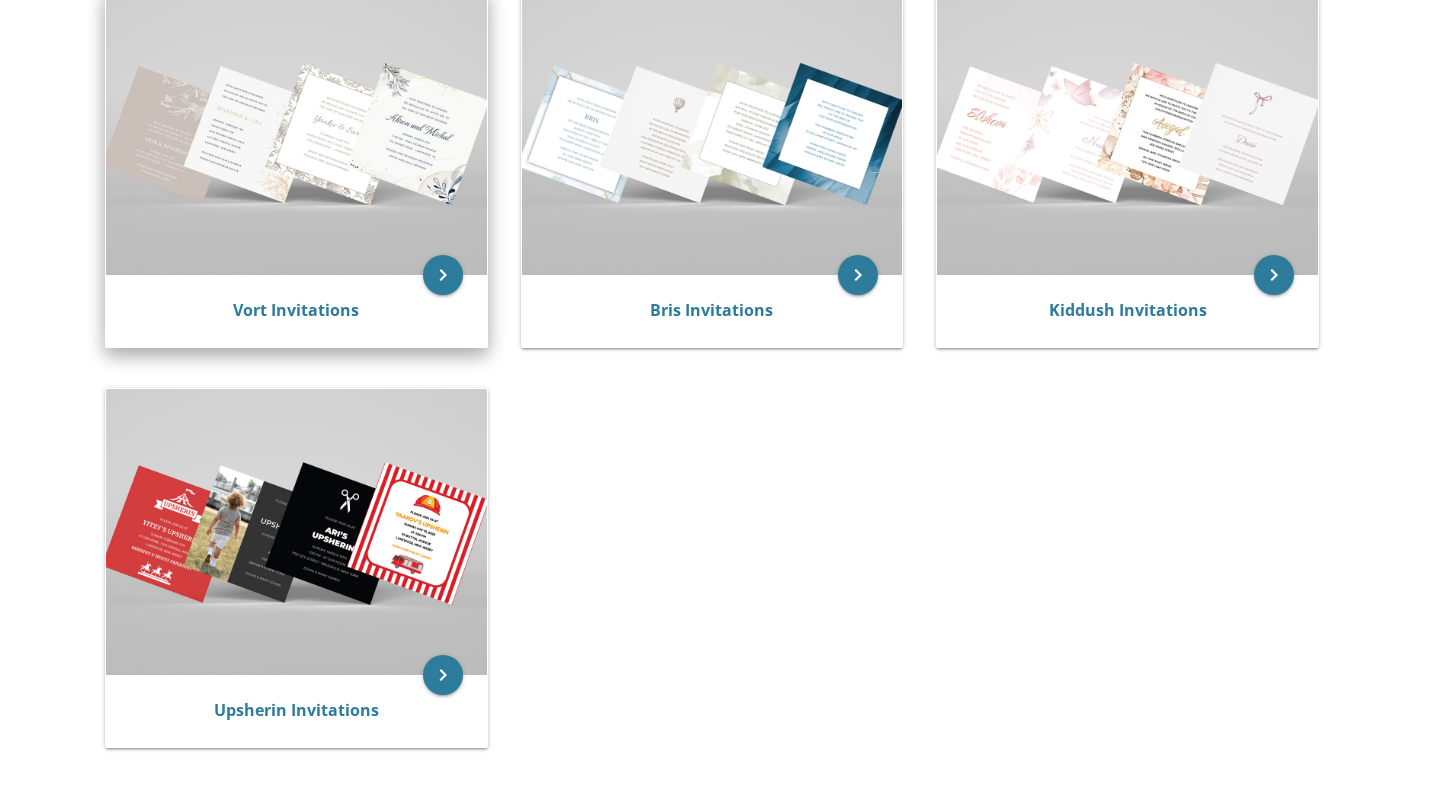 click at bounding box center [296, 132] 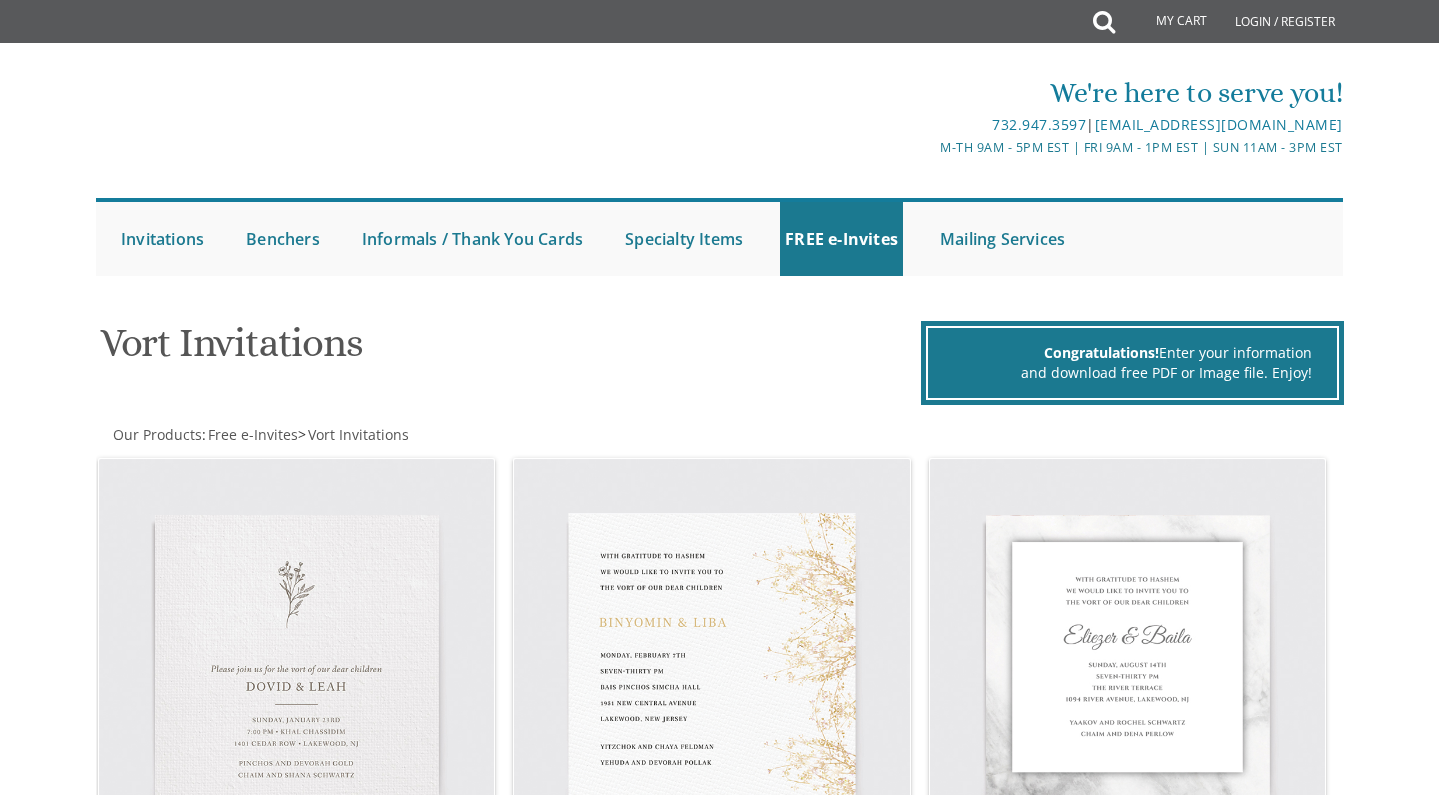 scroll, scrollTop: 0, scrollLeft: 0, axis: both 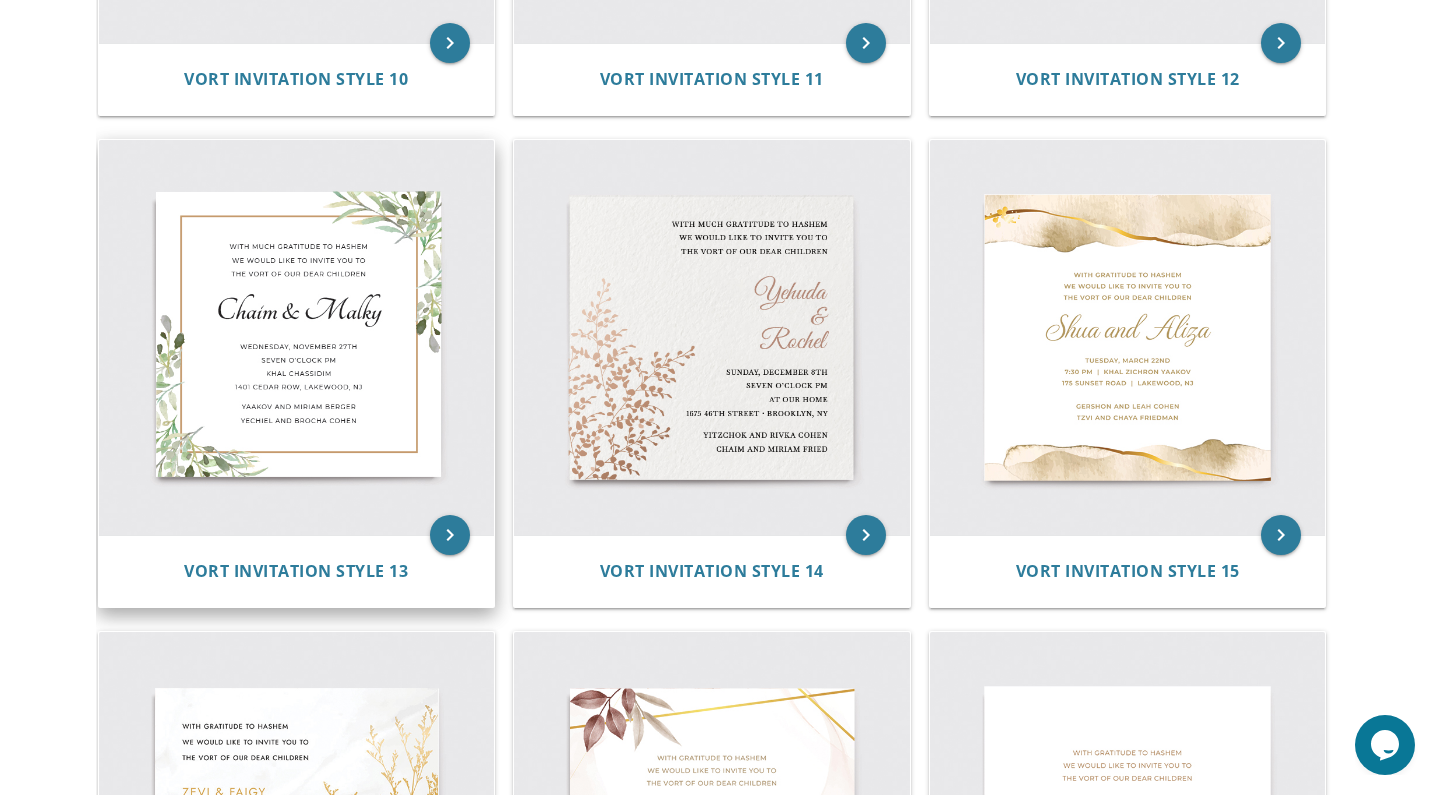 click at bounding box center (297, 338) 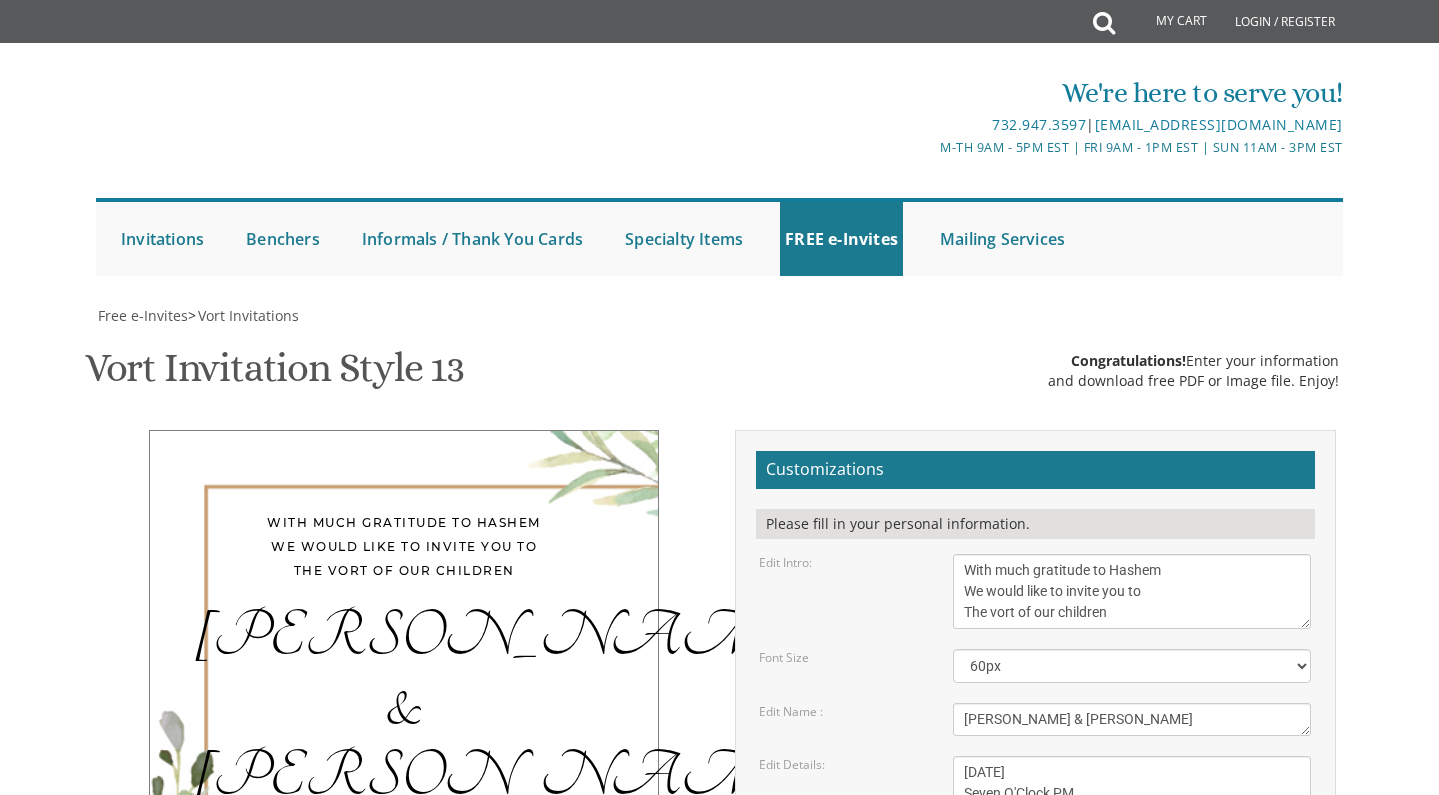 scroll, scrollTop: 0, scrollLeft: 0, axis: both 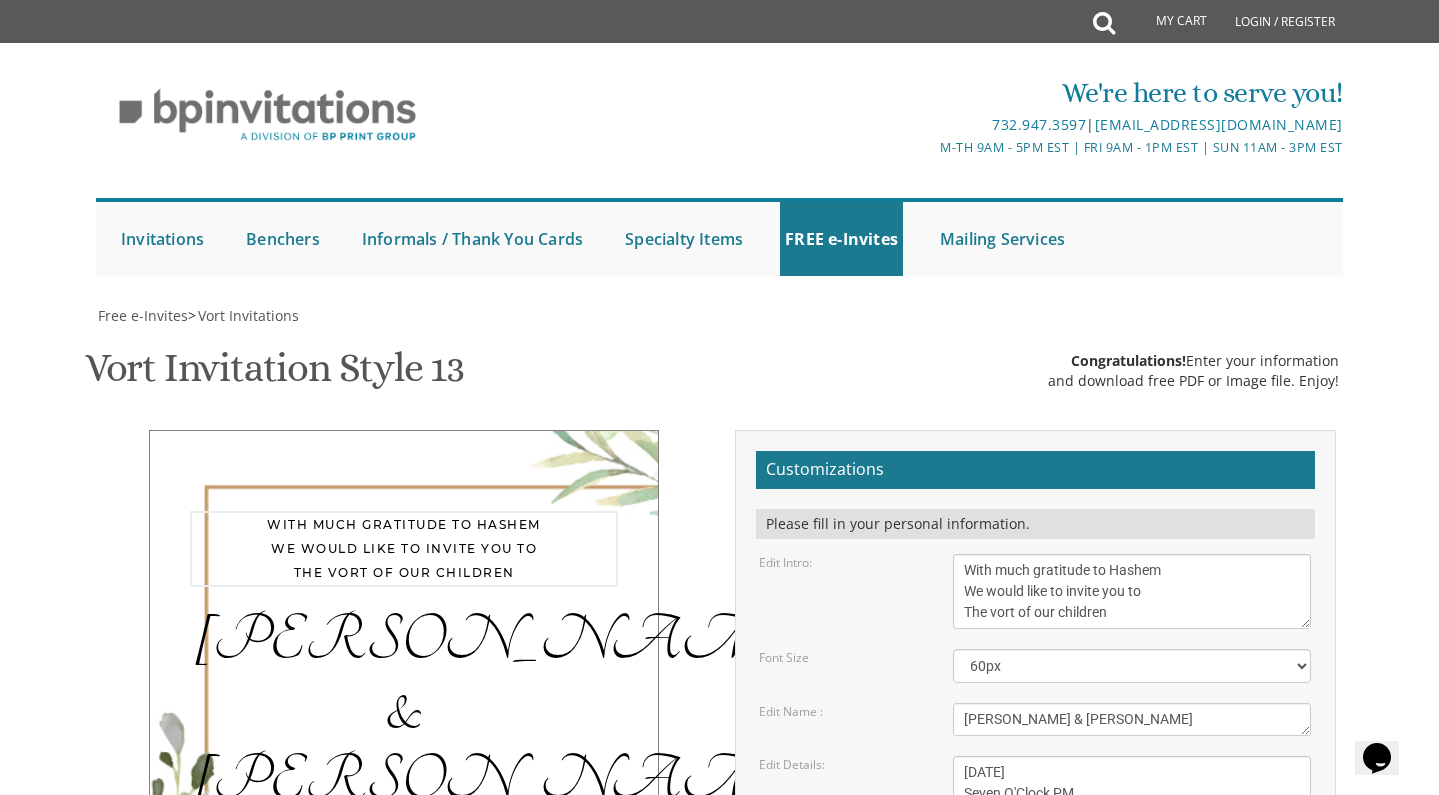drag, startPoint x: 1154, startPoint y: 298, endPoint x: 923, endPoint y: 201, distance: 250.53941 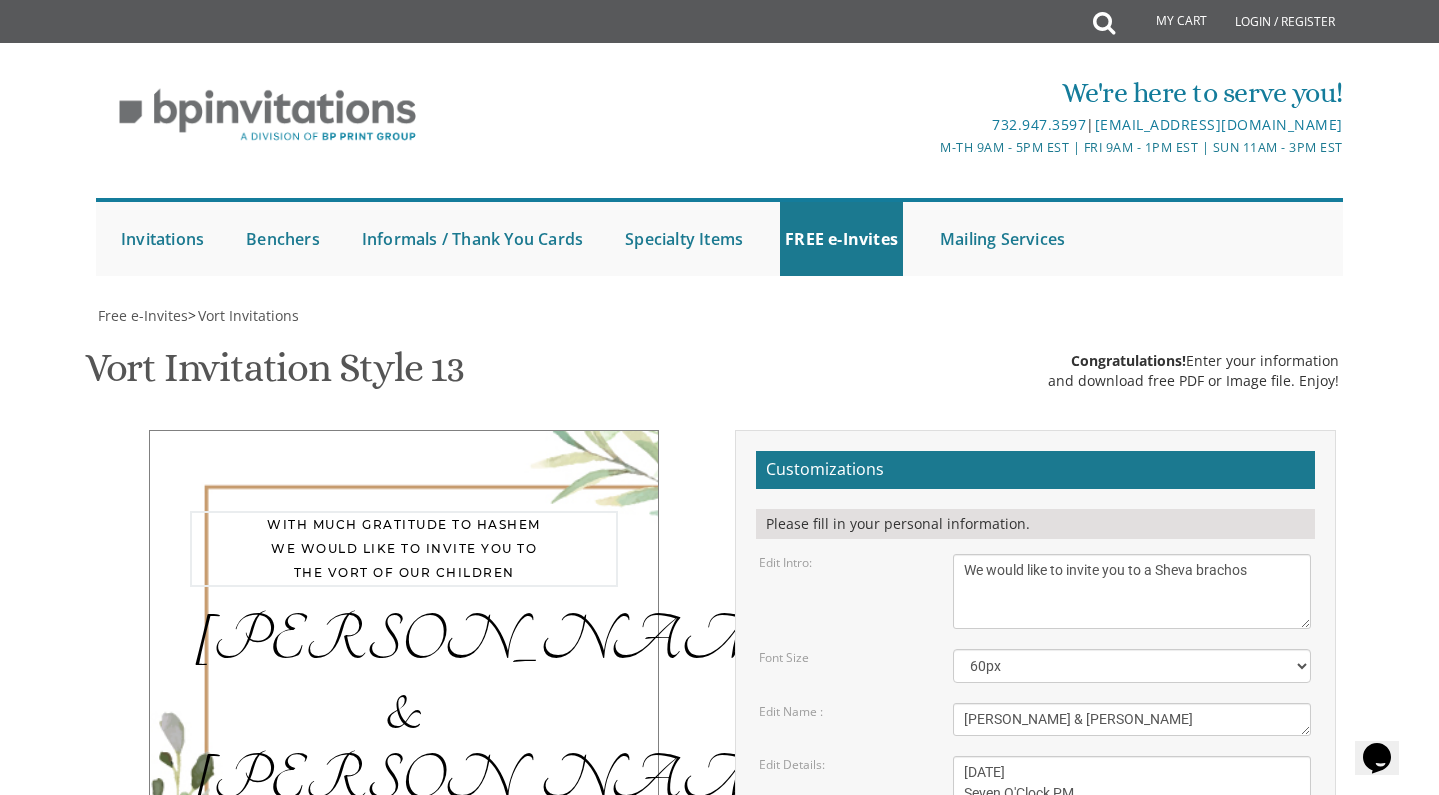type on "We would like to invite you to a Sheva brachos" 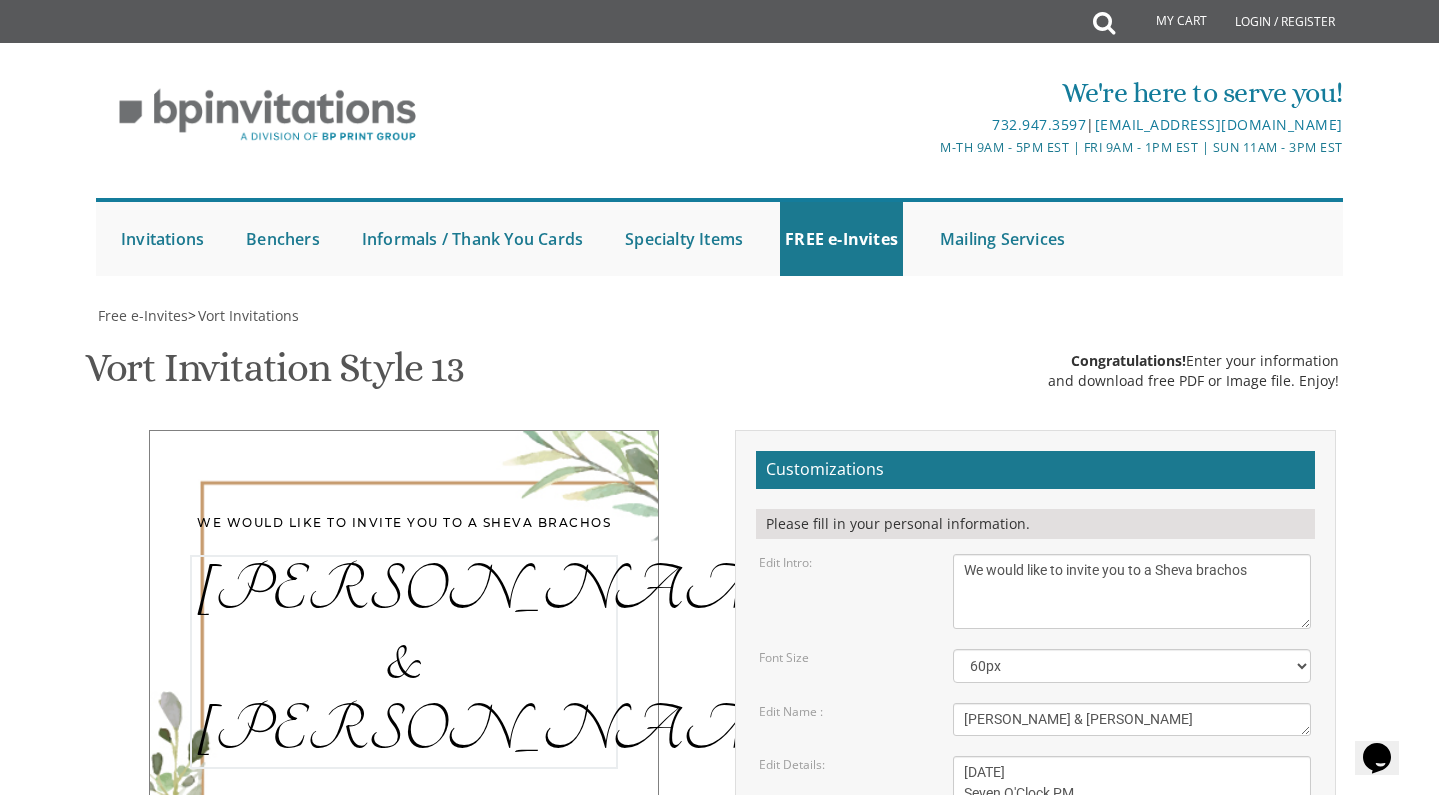 click on "[PERSON_NAME] & [PERSON_NAME]" at bounding box center [1132, 719] 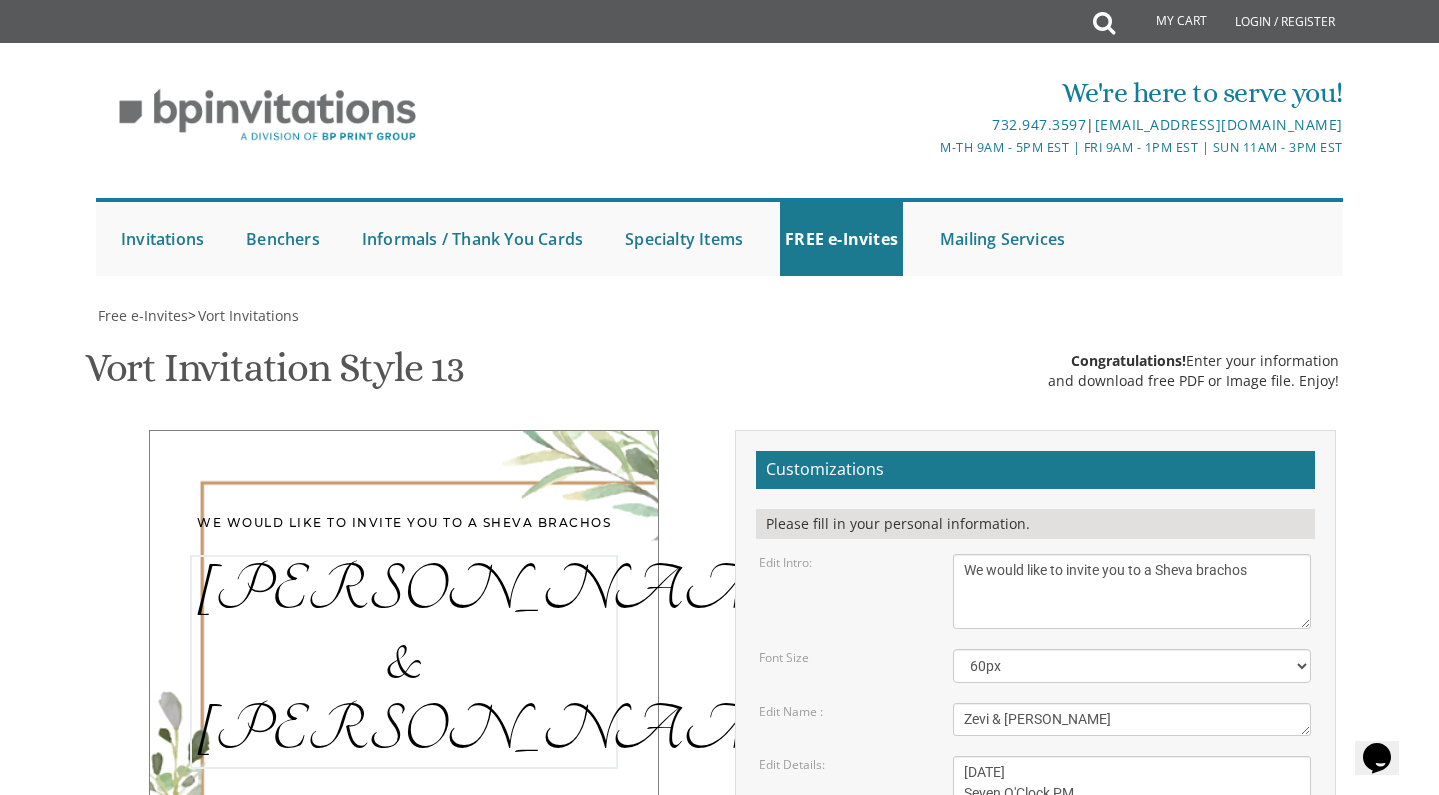 click on "[PERSON_NAME] & [PERSON_NAME]" at bounding box center (1132, 719) 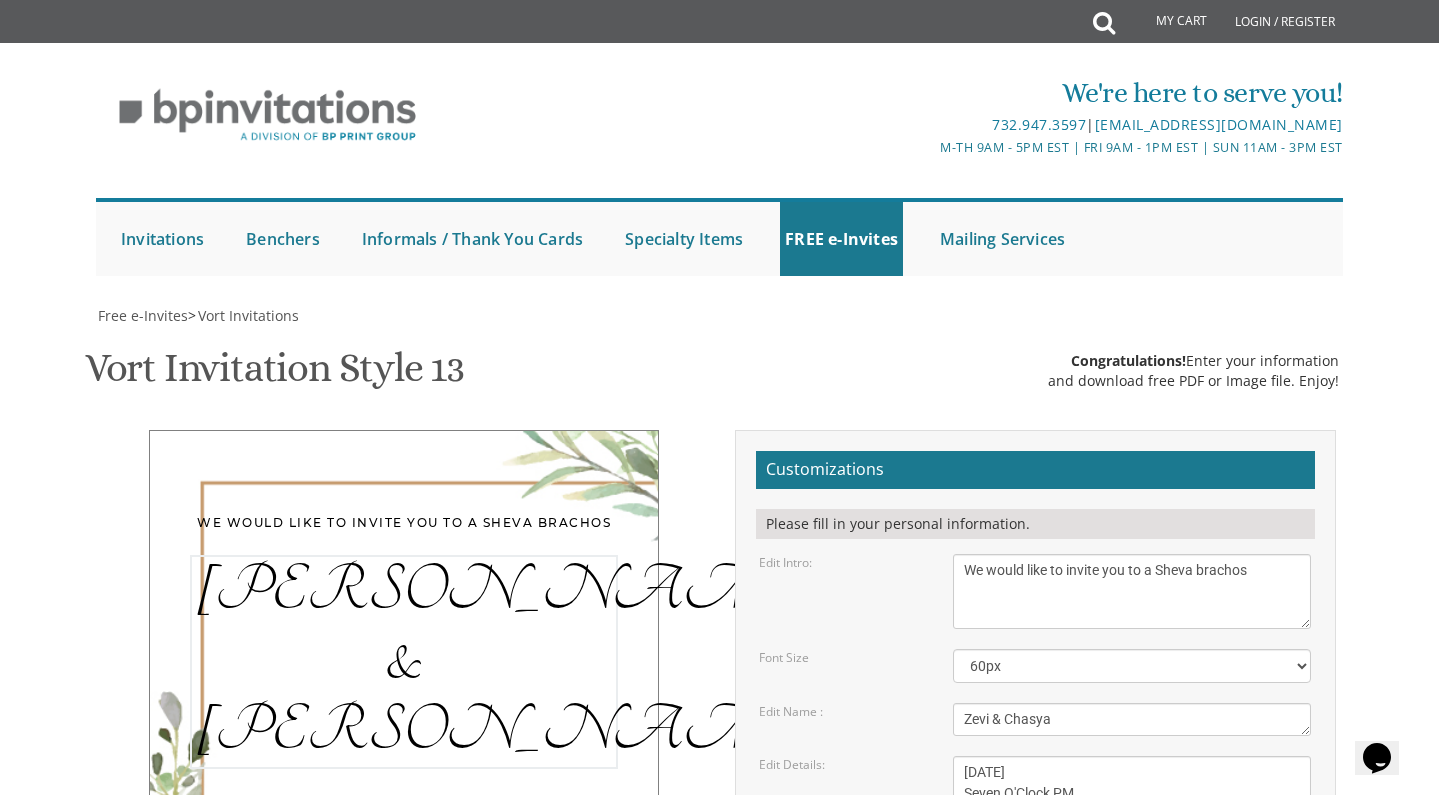 type on "Zevi & Chasya" 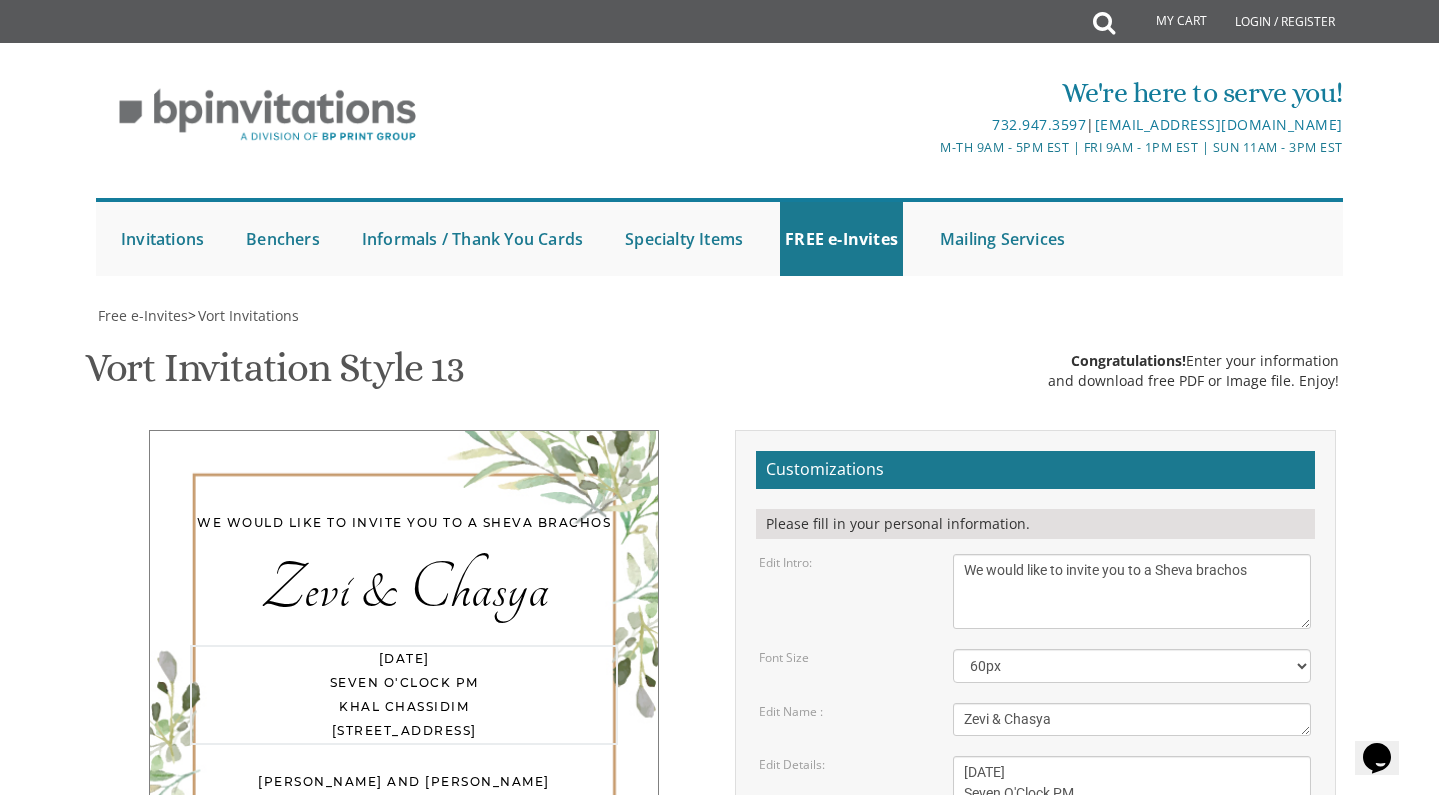 click on "[DATE]
Seven O'Clock PM
Khal Chassidim
[STREET_ADDRESS]" at bounding box center [1132, 804] 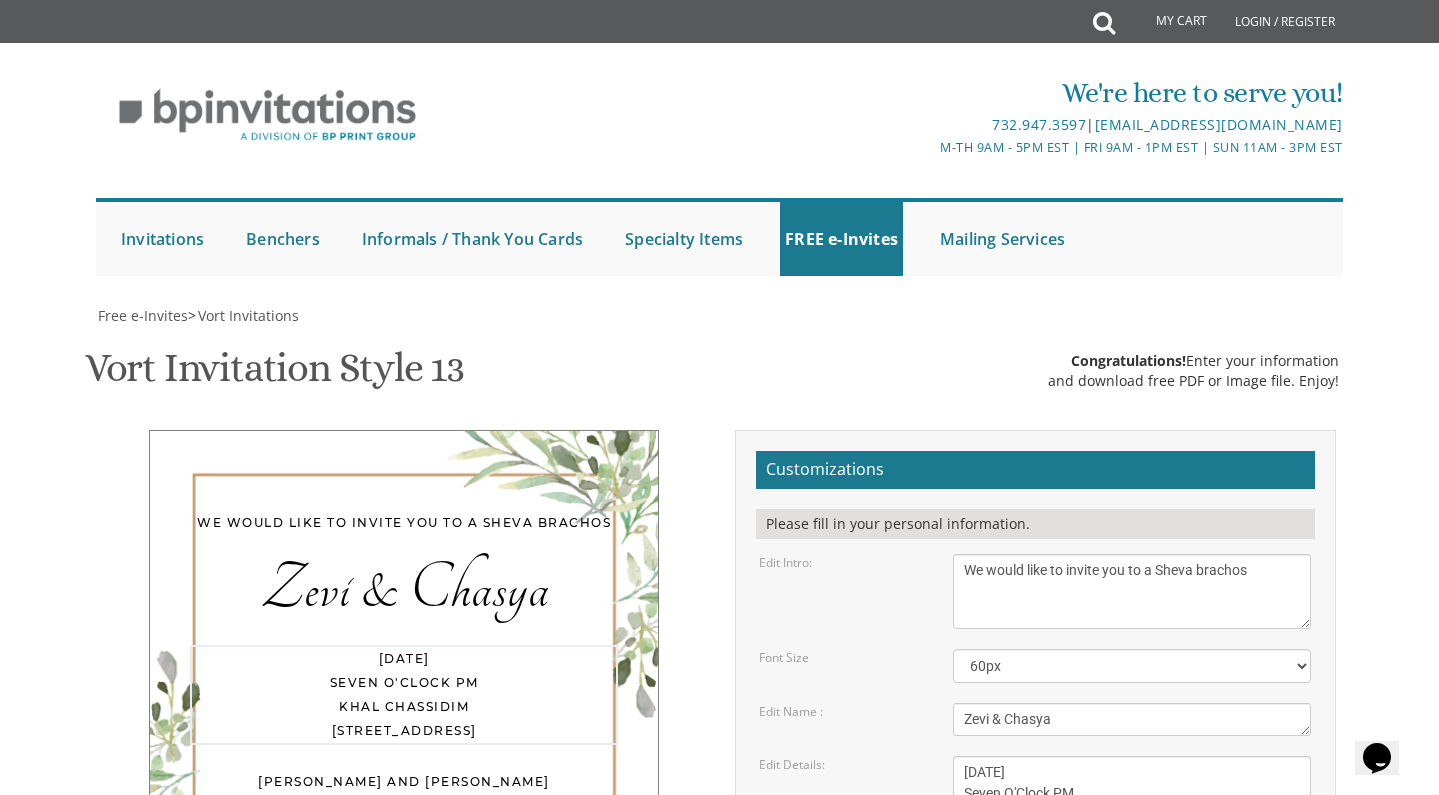 click on "[DATE]
Seven O'Clock PM
Khal Chassidim
[STREET_ADDRESS]" at bounding box center (1132, 804) 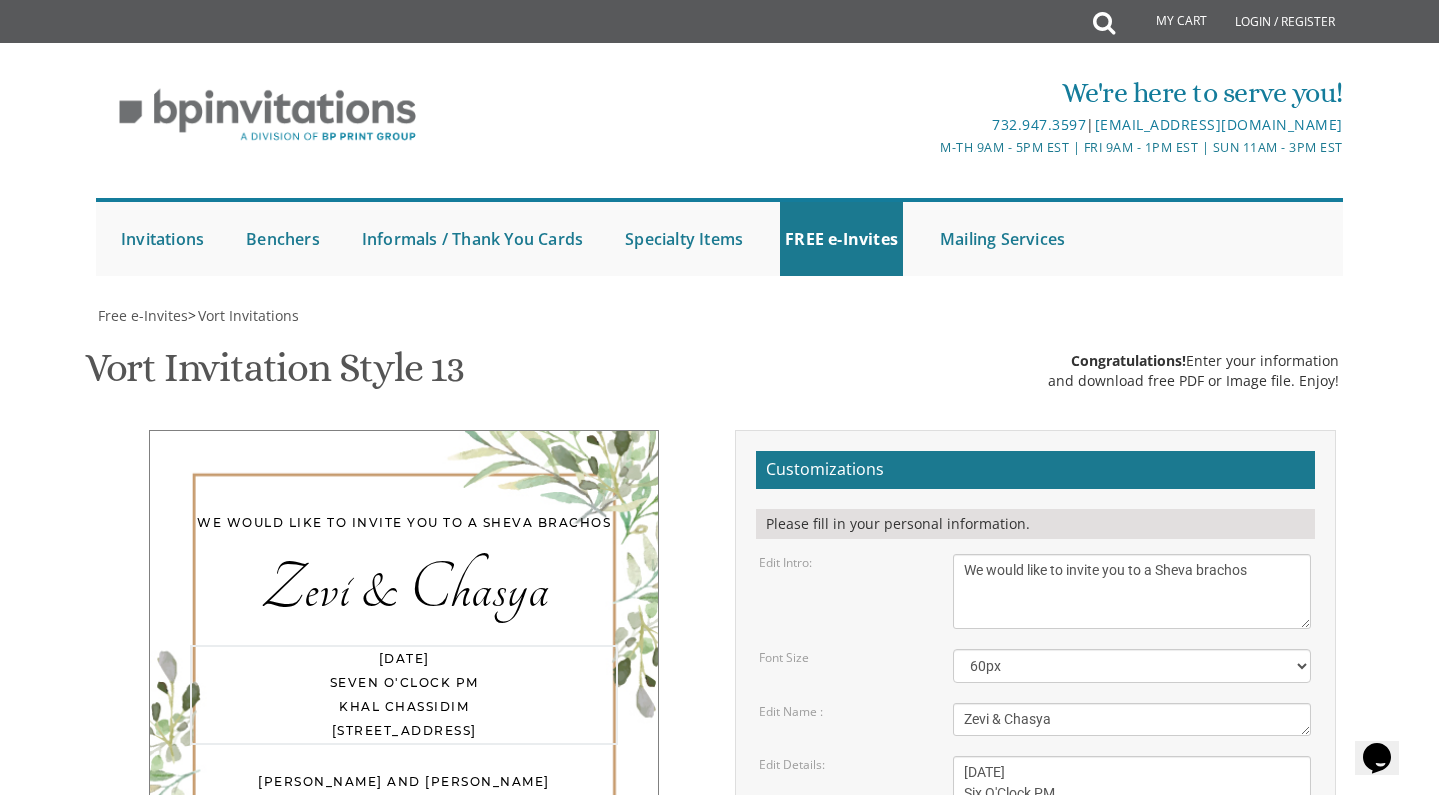drag, startPoint x: 1084, startPoint y: 508, endPoint x: 959, endPoint y: 508, distance: 125 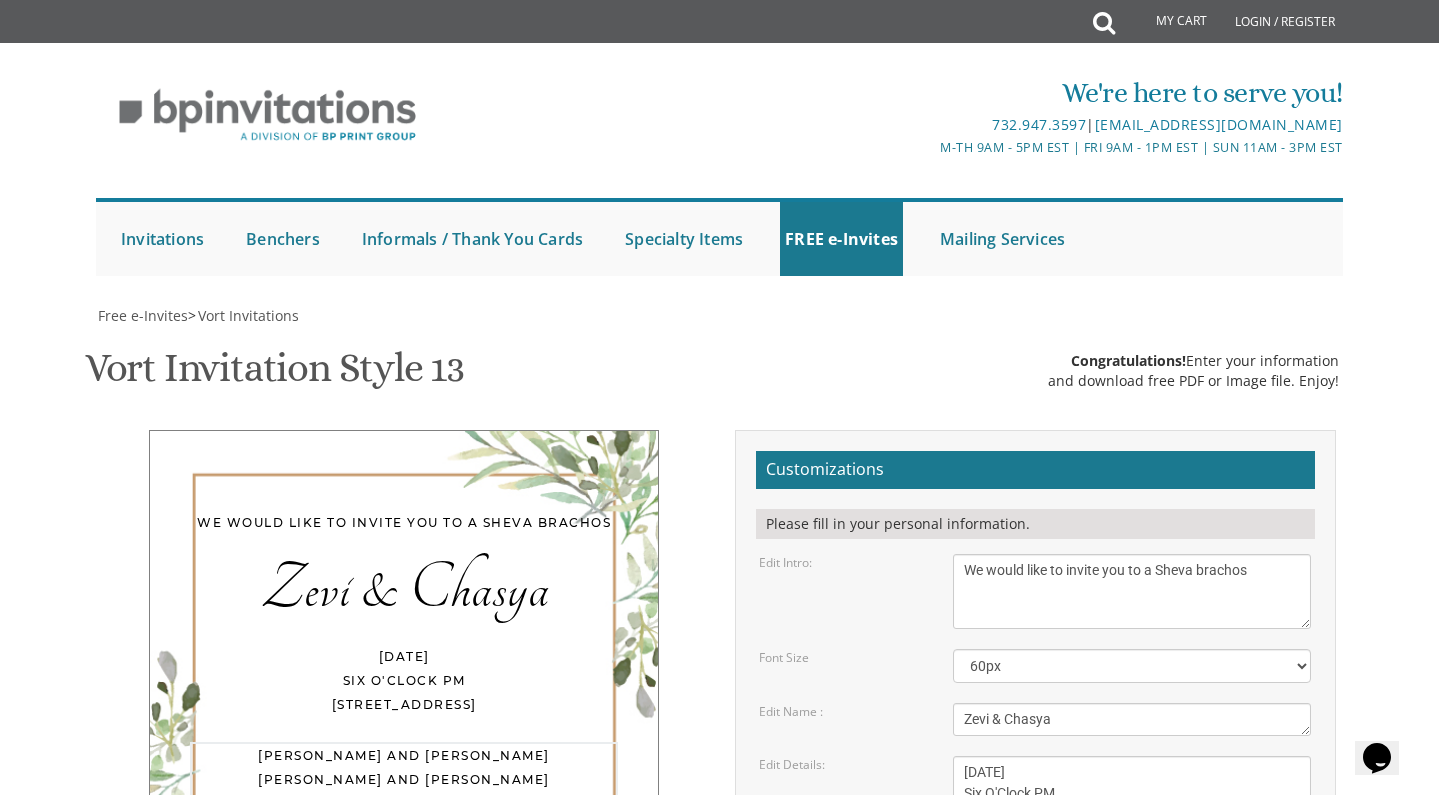 drag, startPoint x: 1163, startPoint y: 567, endPoint x: 1021, endPoint y: 557, distance: 142.35168 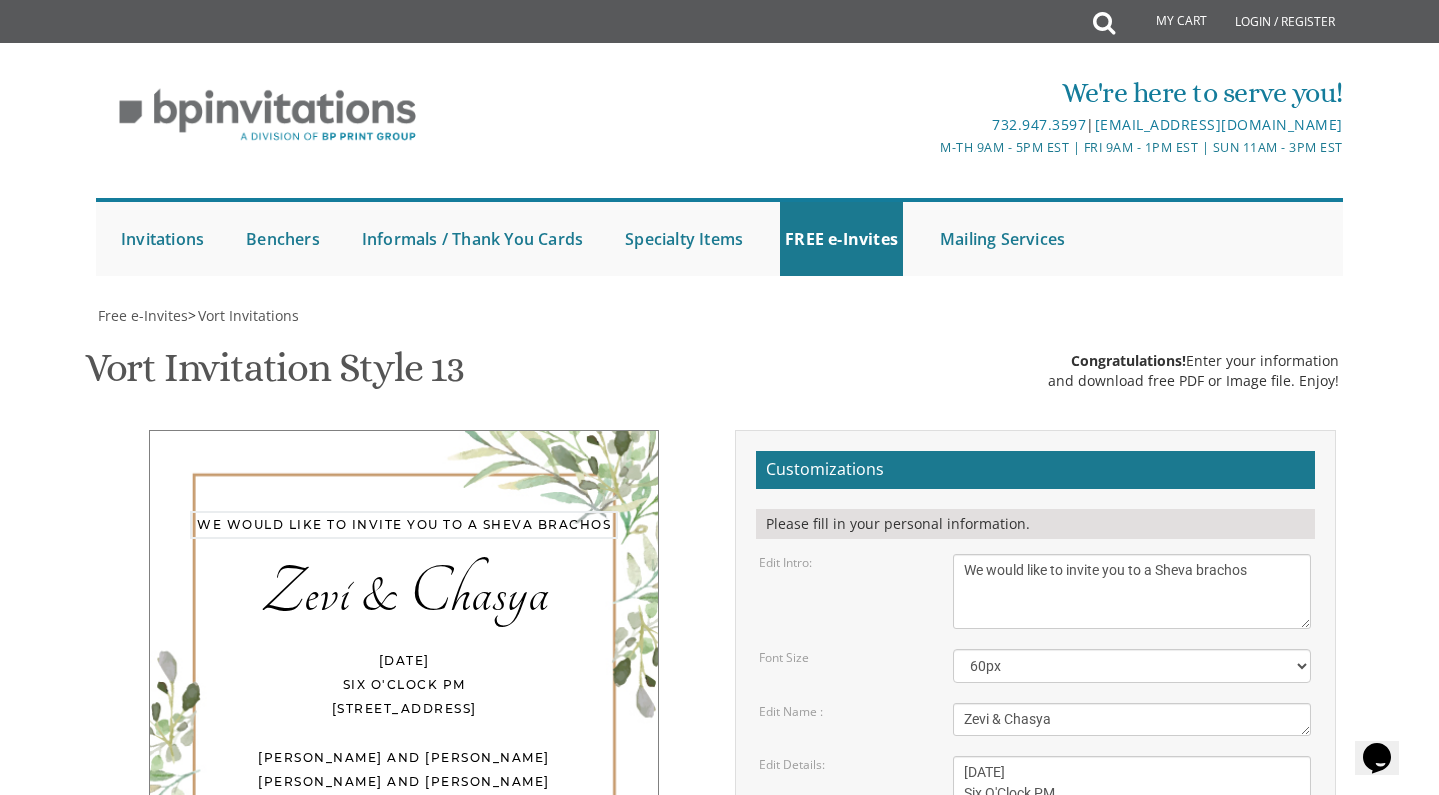 click on "With much gratitude to Hashem
We would like to invite you to
The vort of our children" at bounding box center (1132, 591) 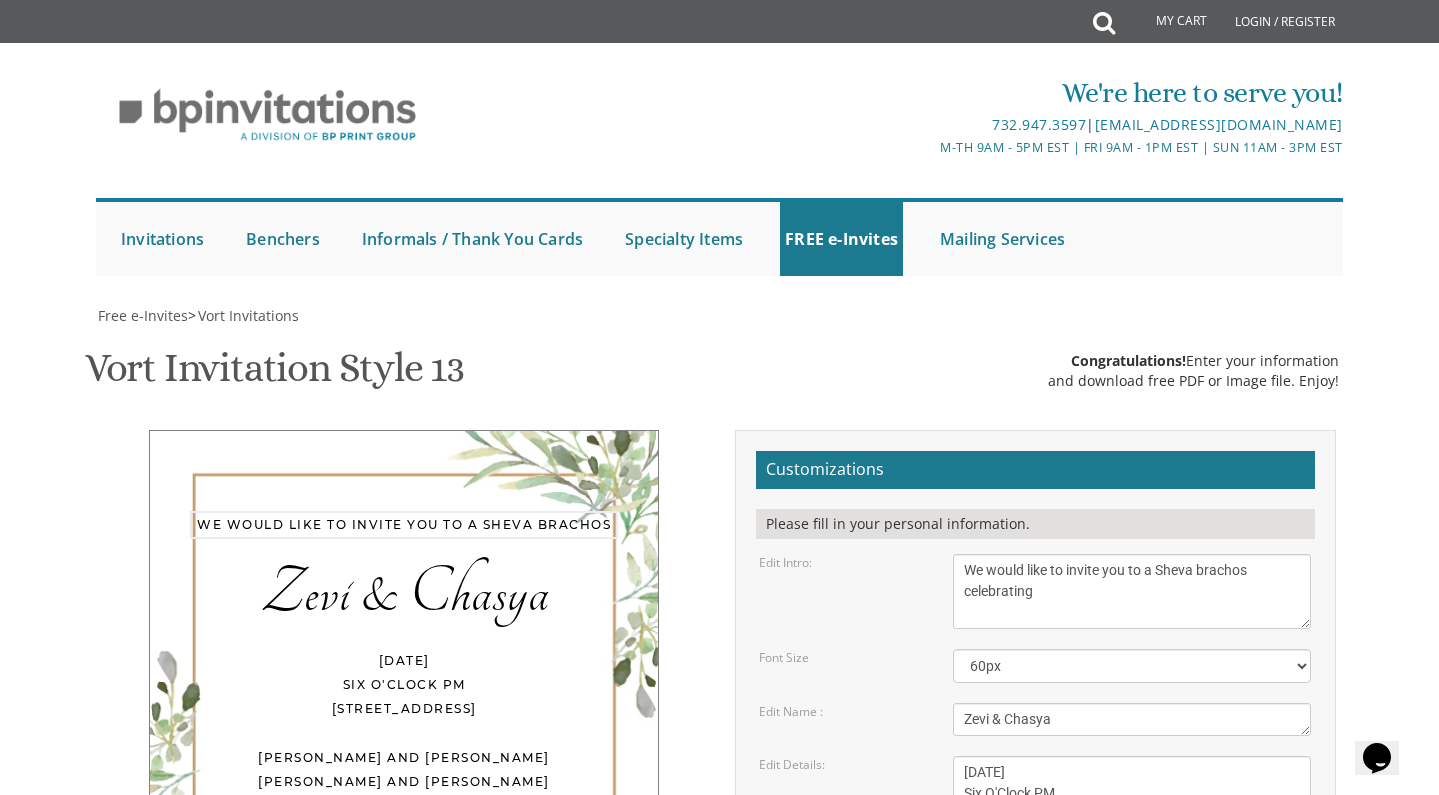 type on "We would like to invite you to a Sheva brachos celebrating" 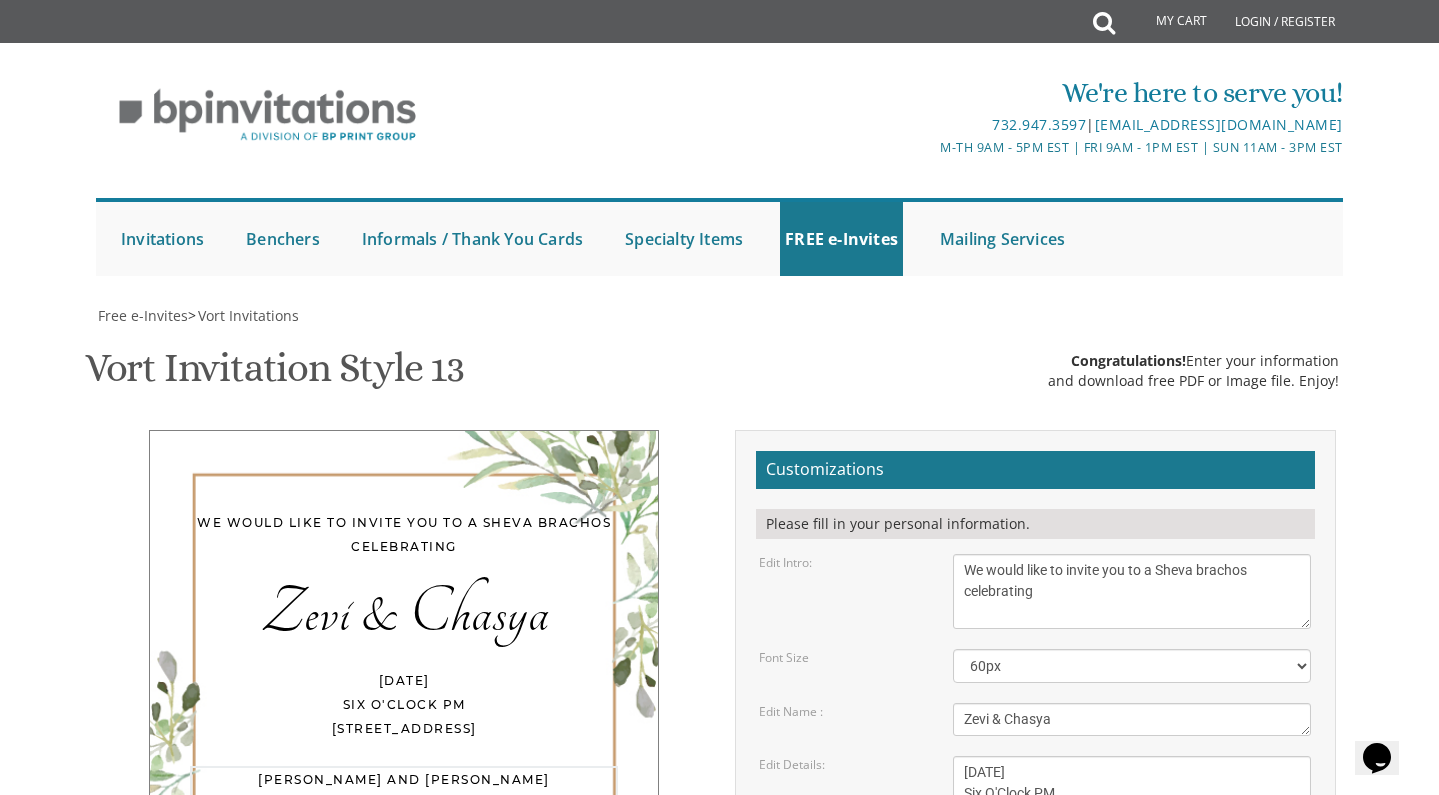 drag, startPoint x: 1148, startPoint y: 584, endPoint x: 900, endPoint y: 560, distance: 249.15858 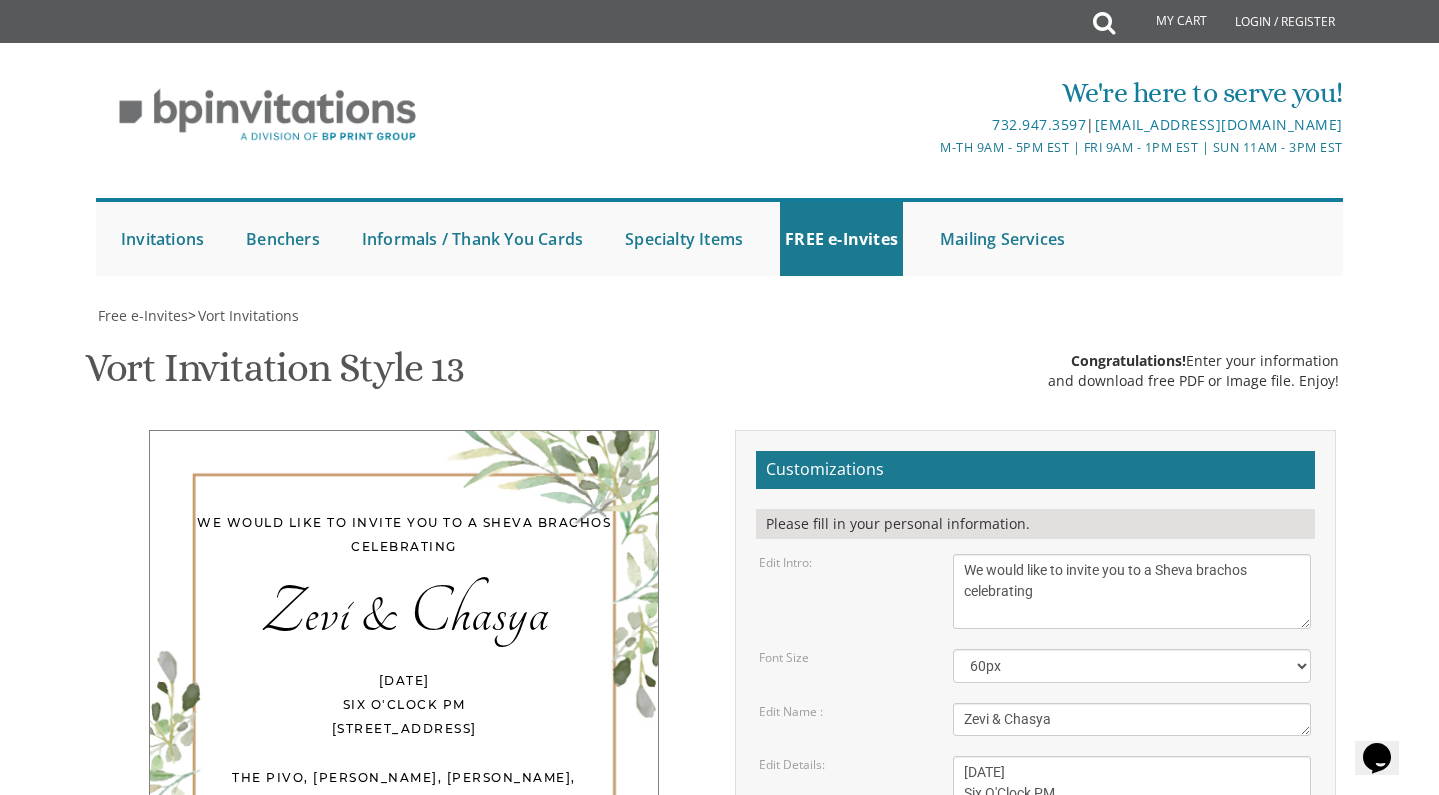 click on "[PERSON_NAME] and [PERSON_NAME]
[PERSON_NAME] and [PERSON_NAME]" at bounding box center (1132, 899) 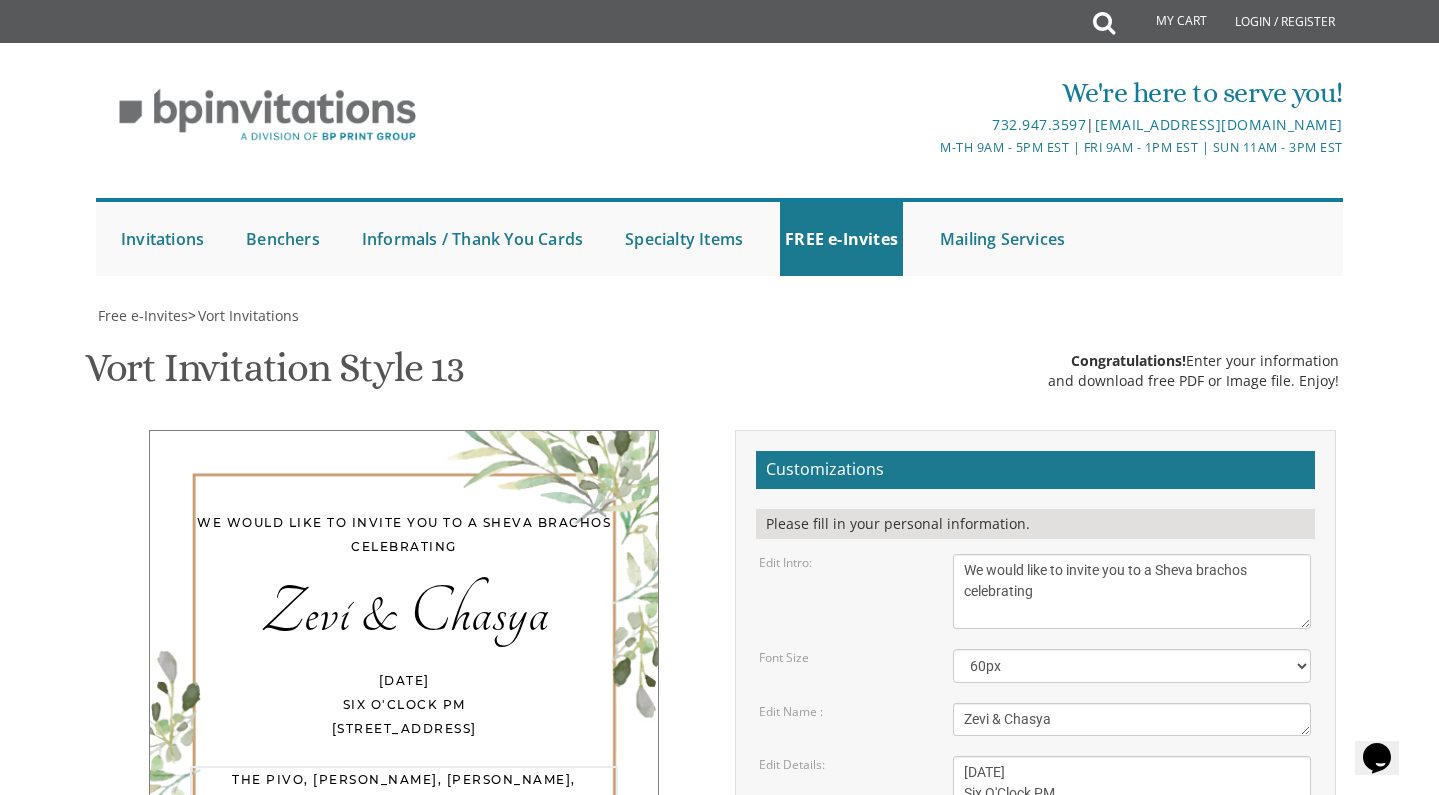click on "[PERSON_NAME] and [PERSON_NAME]
[PERSON_NAME] and [PERSON_NAME]" at bounding box center (1132, 899) 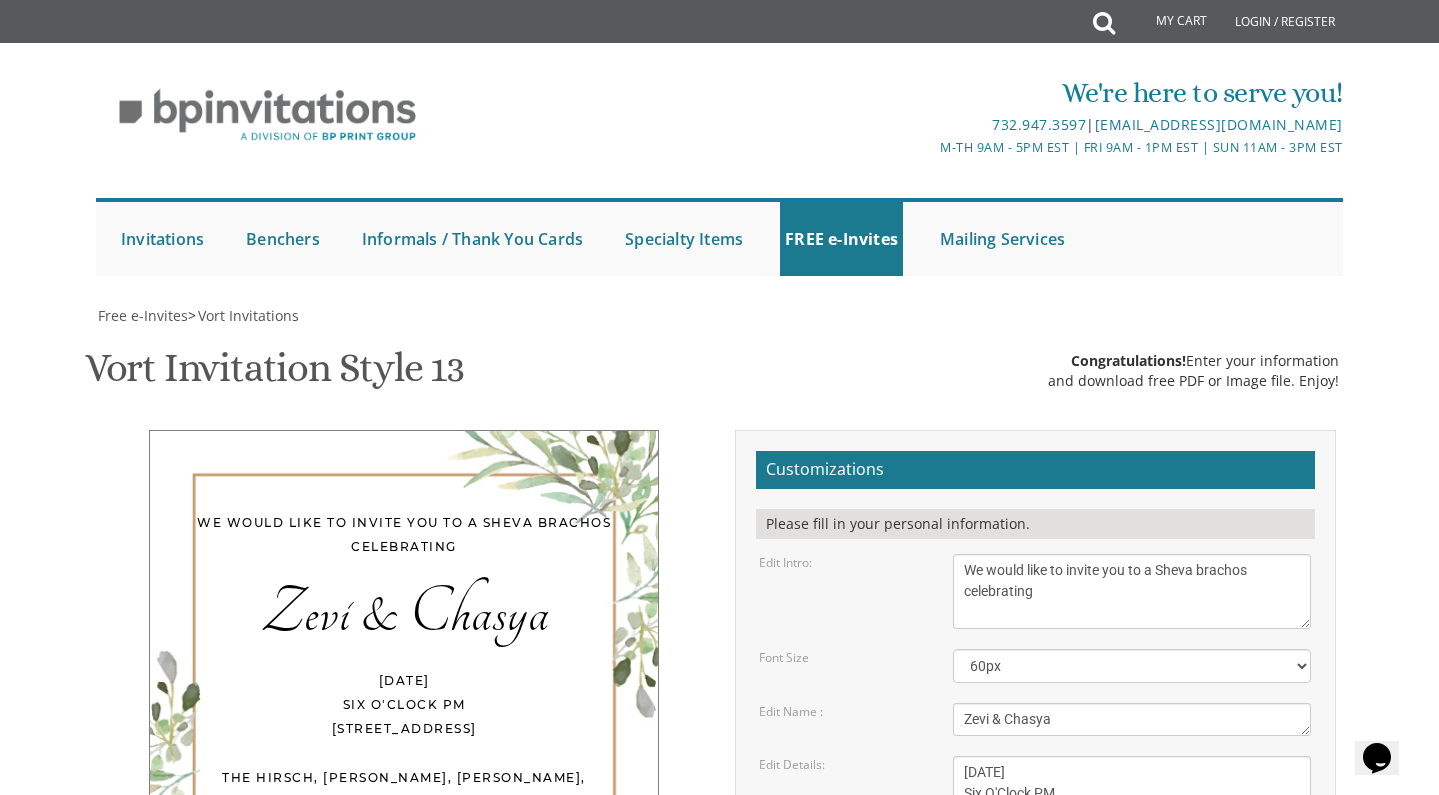 click on "Customizations
Please fill in your personal information.
Edit Intro:
With much gratitude to Hashem
We would like to invite you to
The vort of our children
40px" at bounding box center [1035, 777] 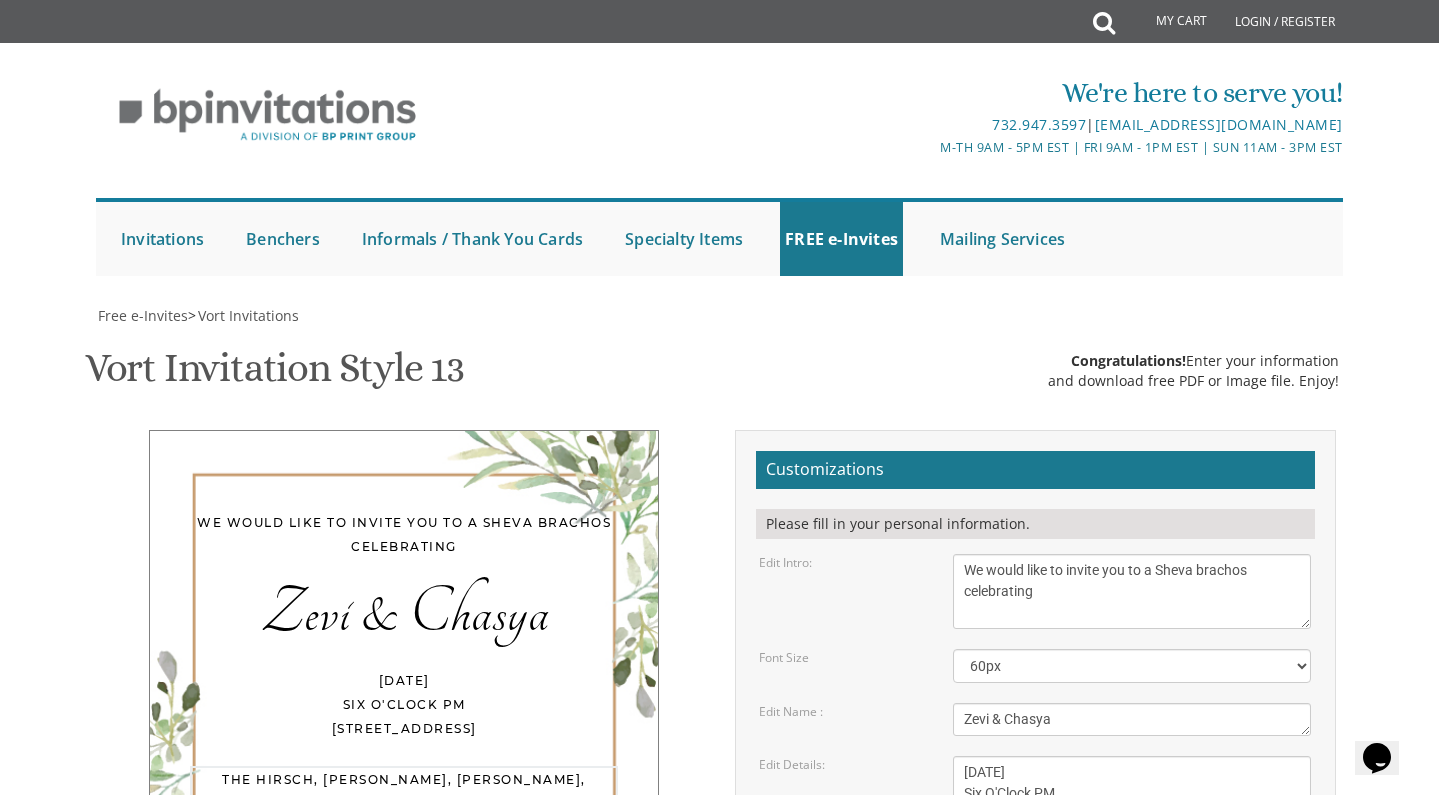 click on "[PERSON_NAME] and [PERSON_NAME]
[PERSON_NAME] and [PERSON_NAME]" at bounding box center (1132, 899) 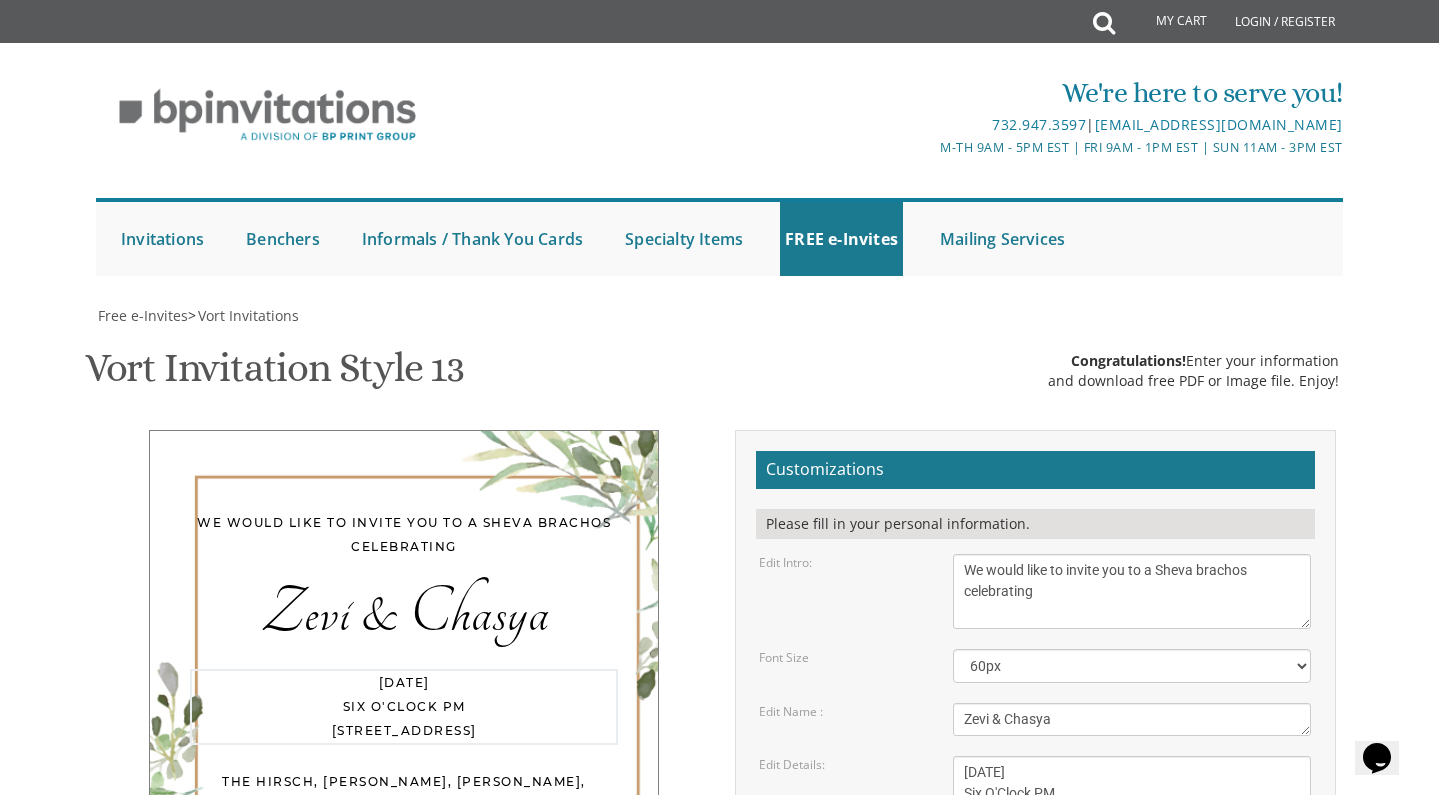 click on "[DATE]
Seven O'Clock PM
Khal Chassidim
[STREET_ADDRESS]" at bounding box center [1132, 804] 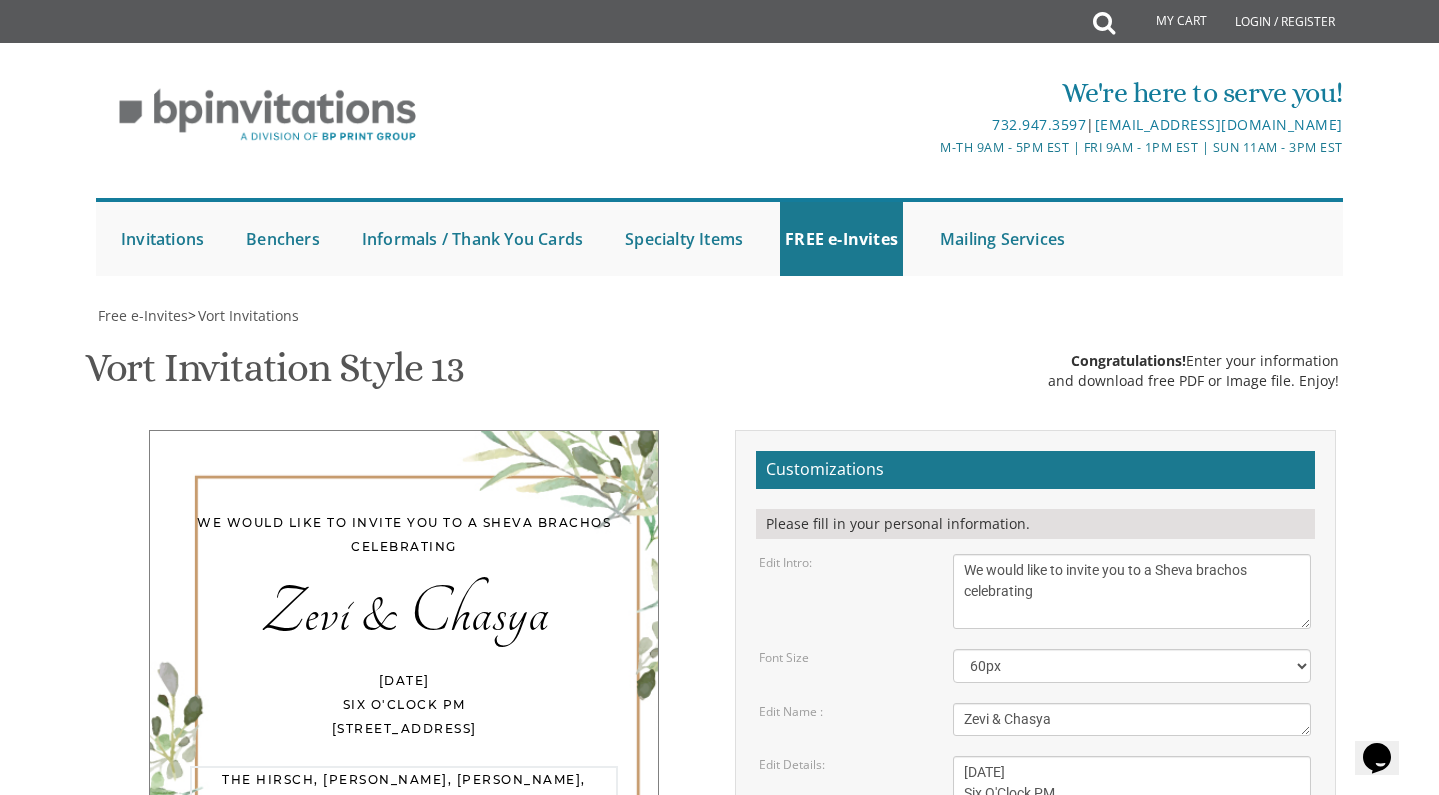 drag, startPoint x: 1070, startPoint y: 593, endPoint x: 932, endPoint y: 601, distance: 138.23169 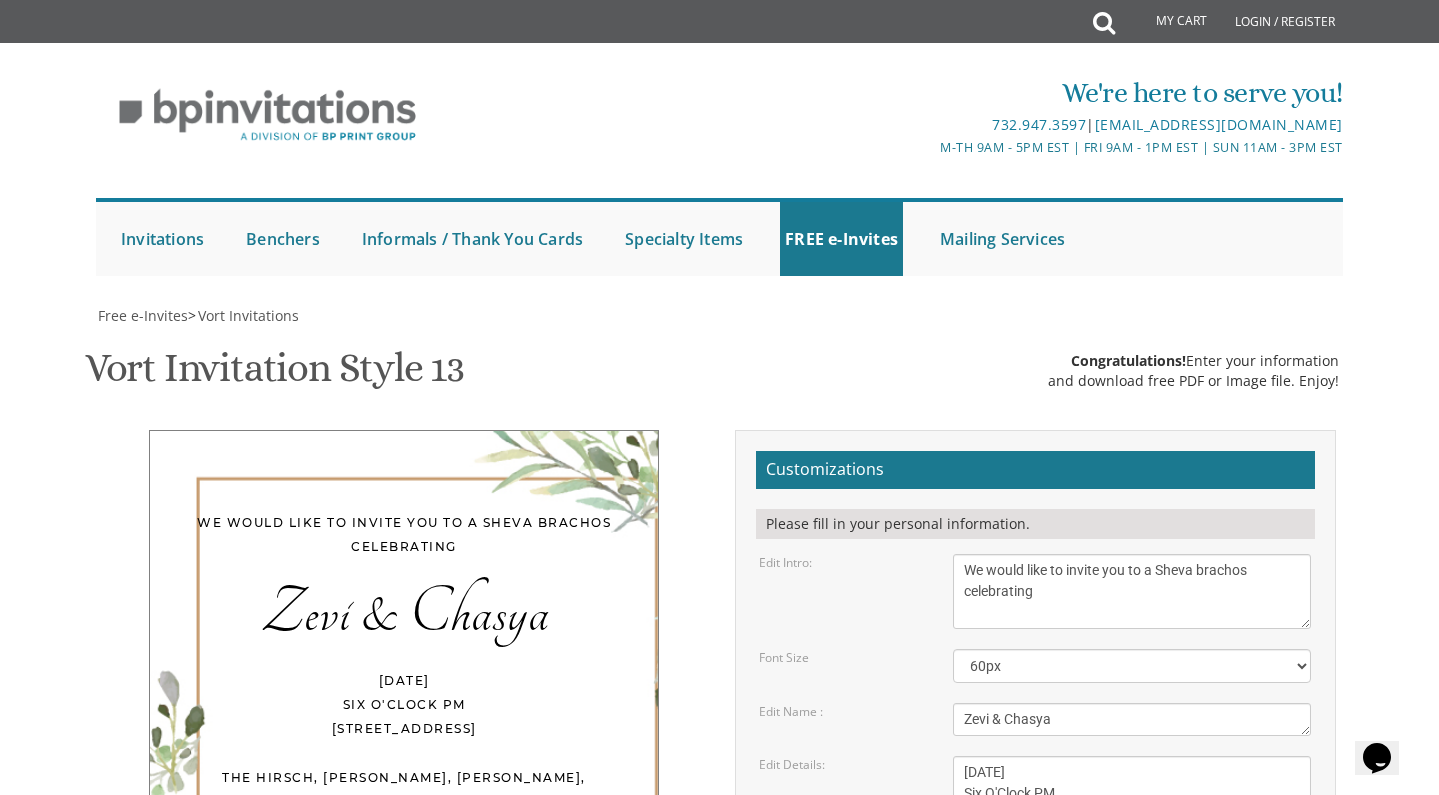click on "Customizations
Please fill in your personal information.
Edit Intro:
With much gratitude to Hashem
We would like to invite you to
The vort of our children
40px" at bounding box center [1035, 777] 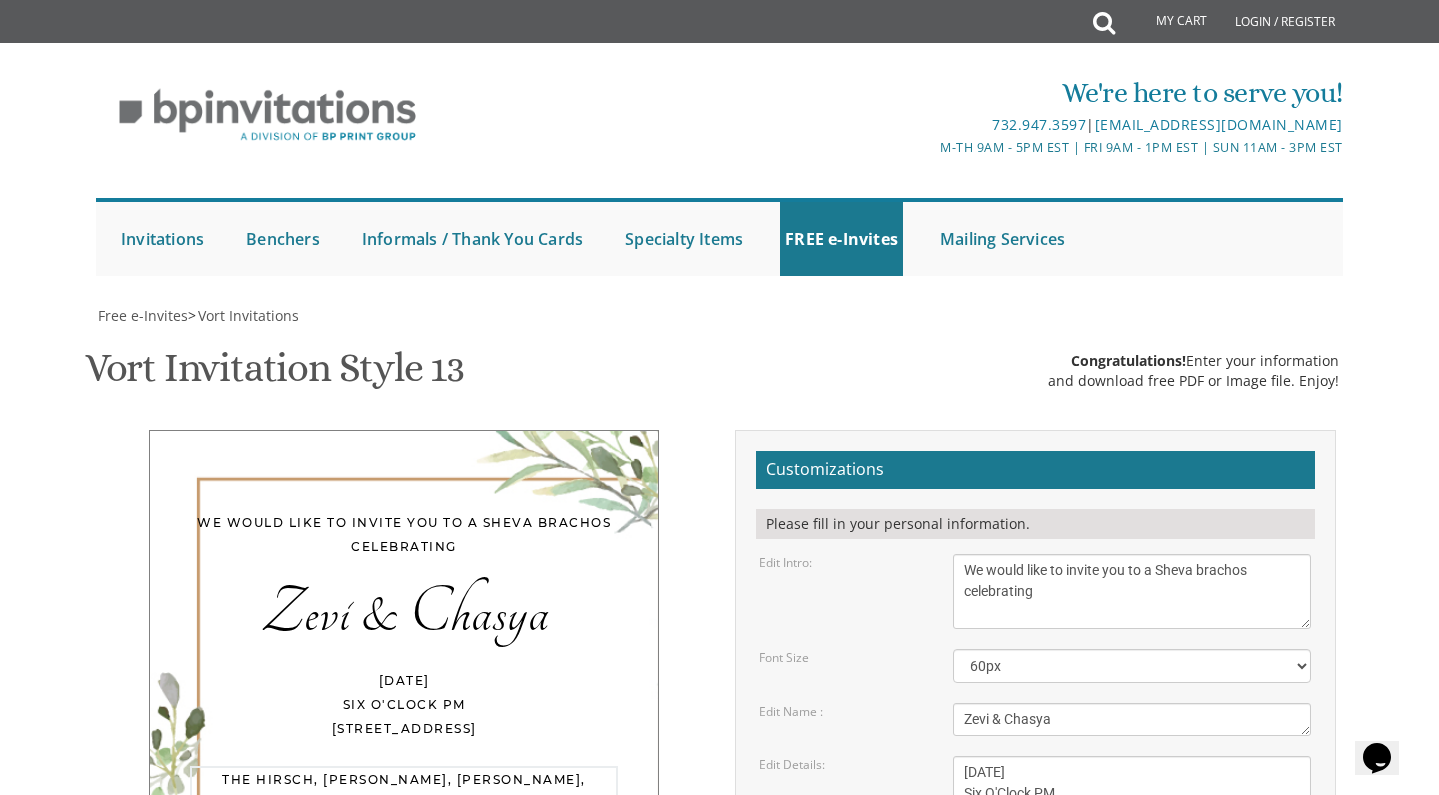 click on "[PERSON_NAME] and [PERSON_NAME]
[PERSON_NAME] and [PERSON_NAME]" at bounding box center [1132, 899] 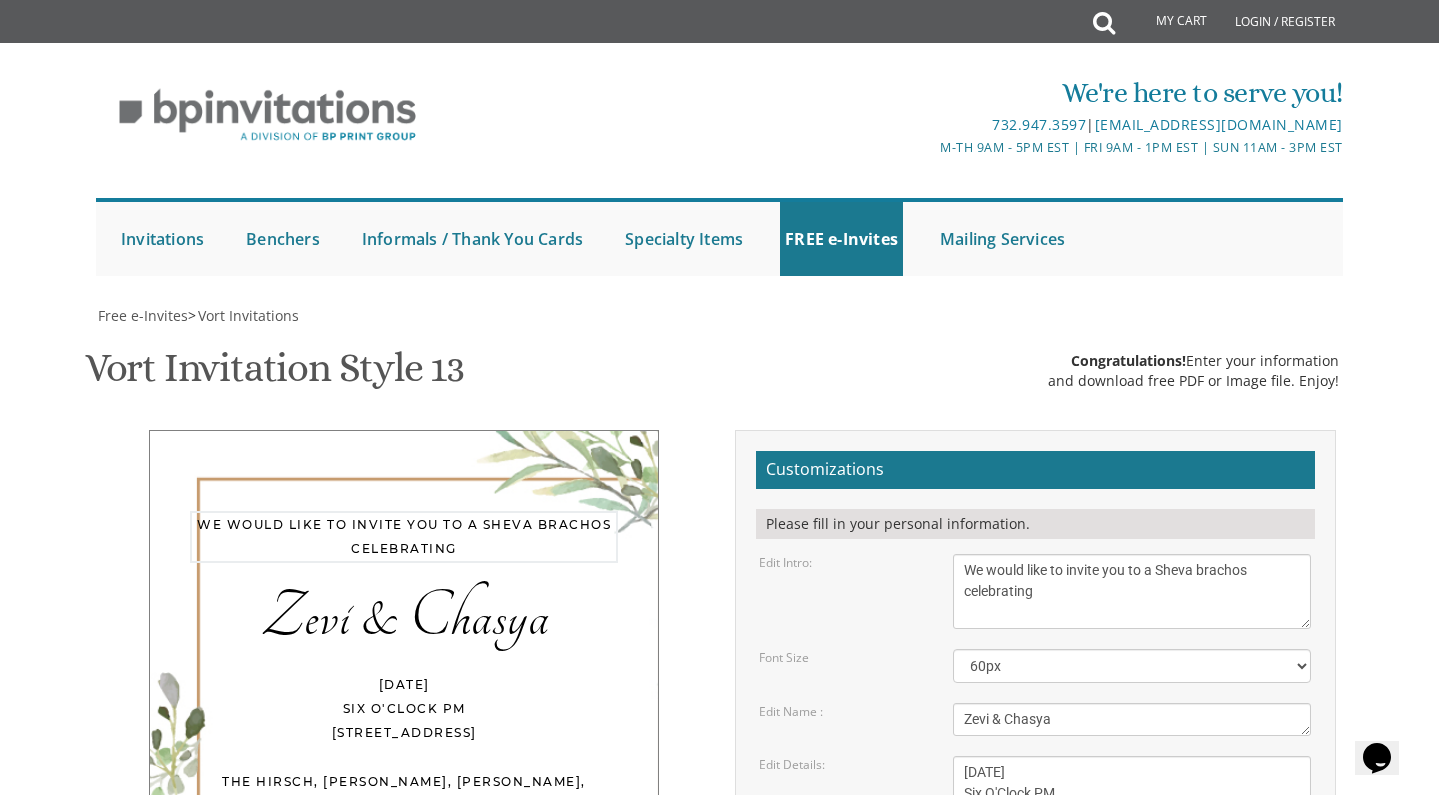 click on "With much gratitude to Hashem
We would like to invite you to
The vort of our children" at bounding box center (1132, 591) 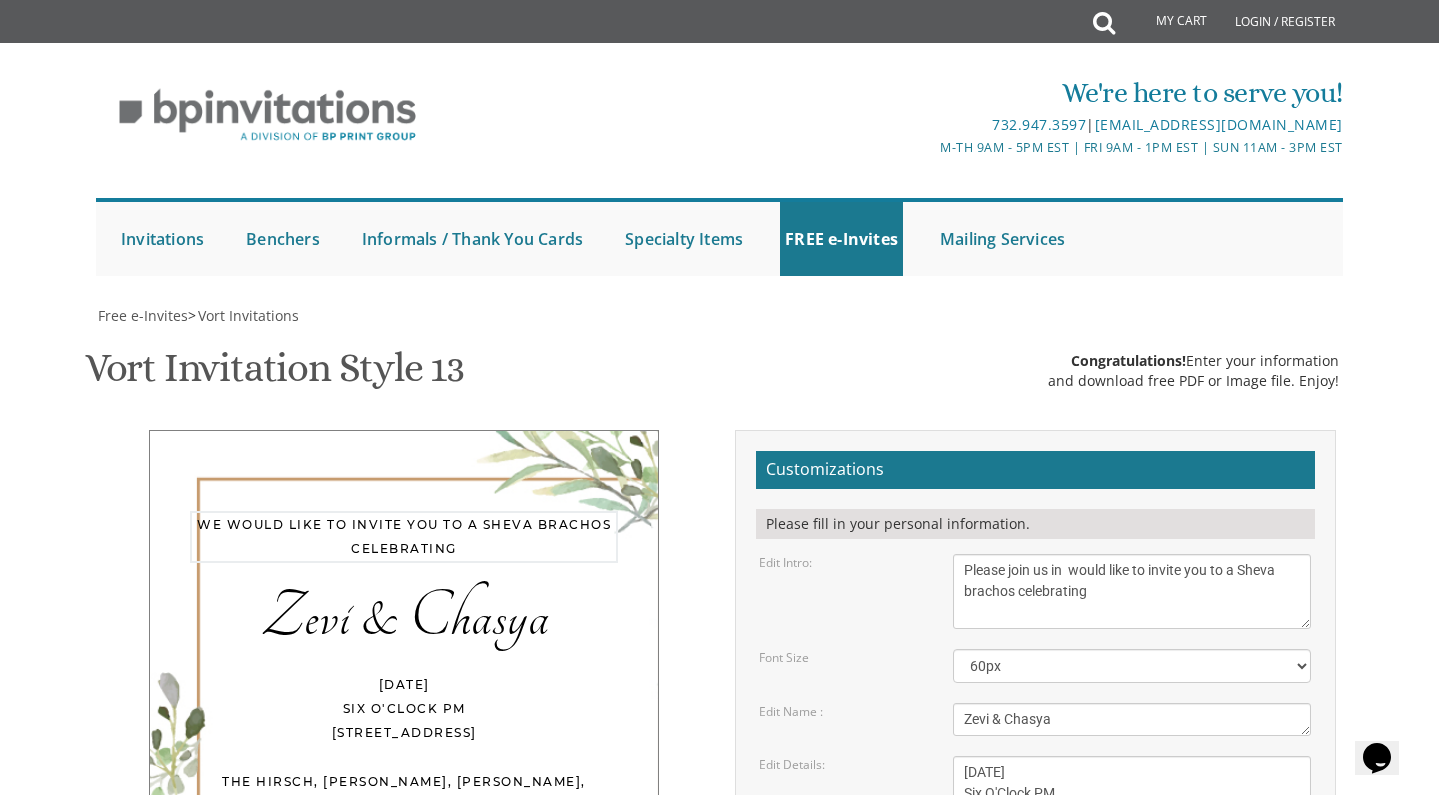 drag, startPoint x: 1077, startPoint y: 251, endPoint x: 1022, endPoint y: 271, distance: 58.5235 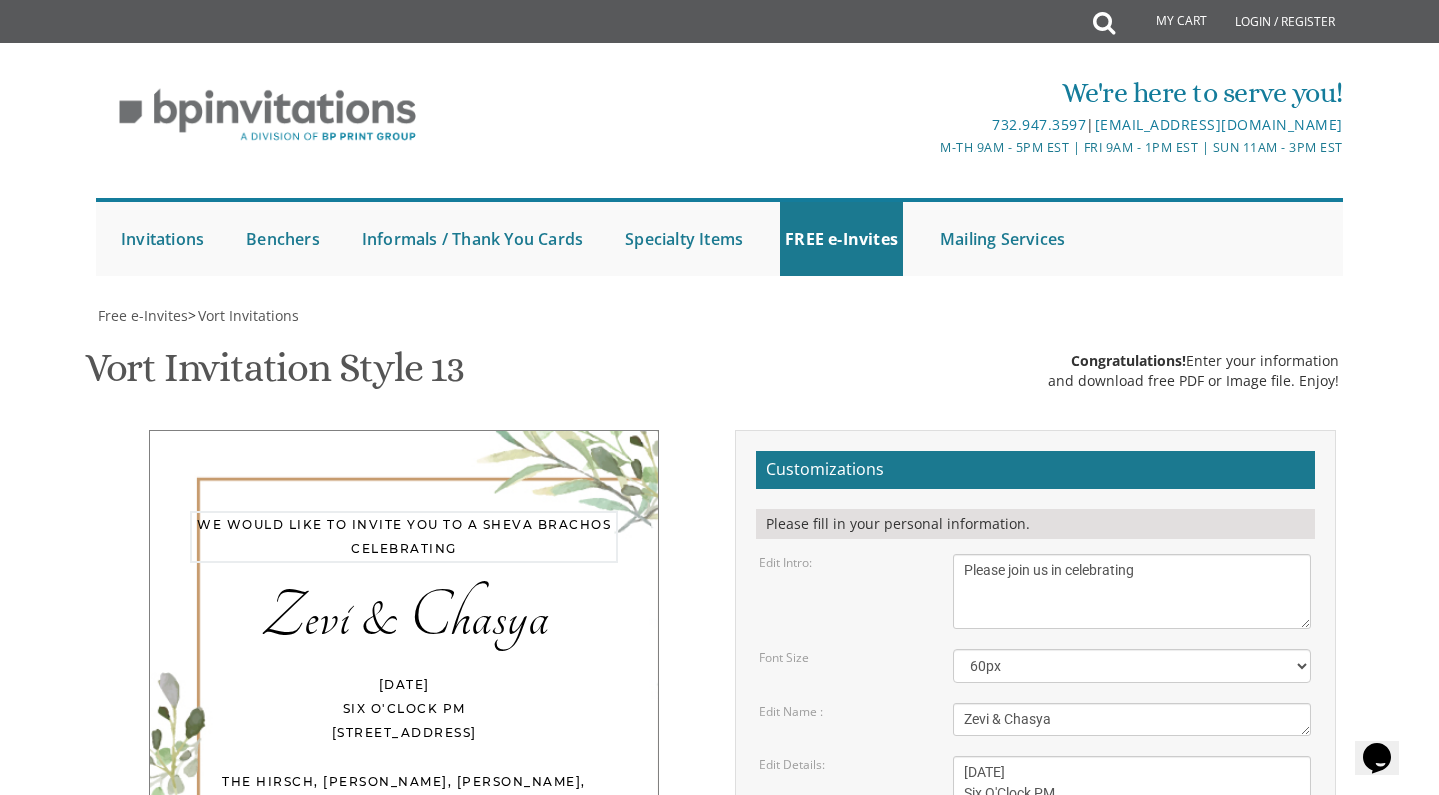 click on "With much gratitude to Hashem
We would like to invite you to
The vort of our children" at bounding box center [1132, 591] 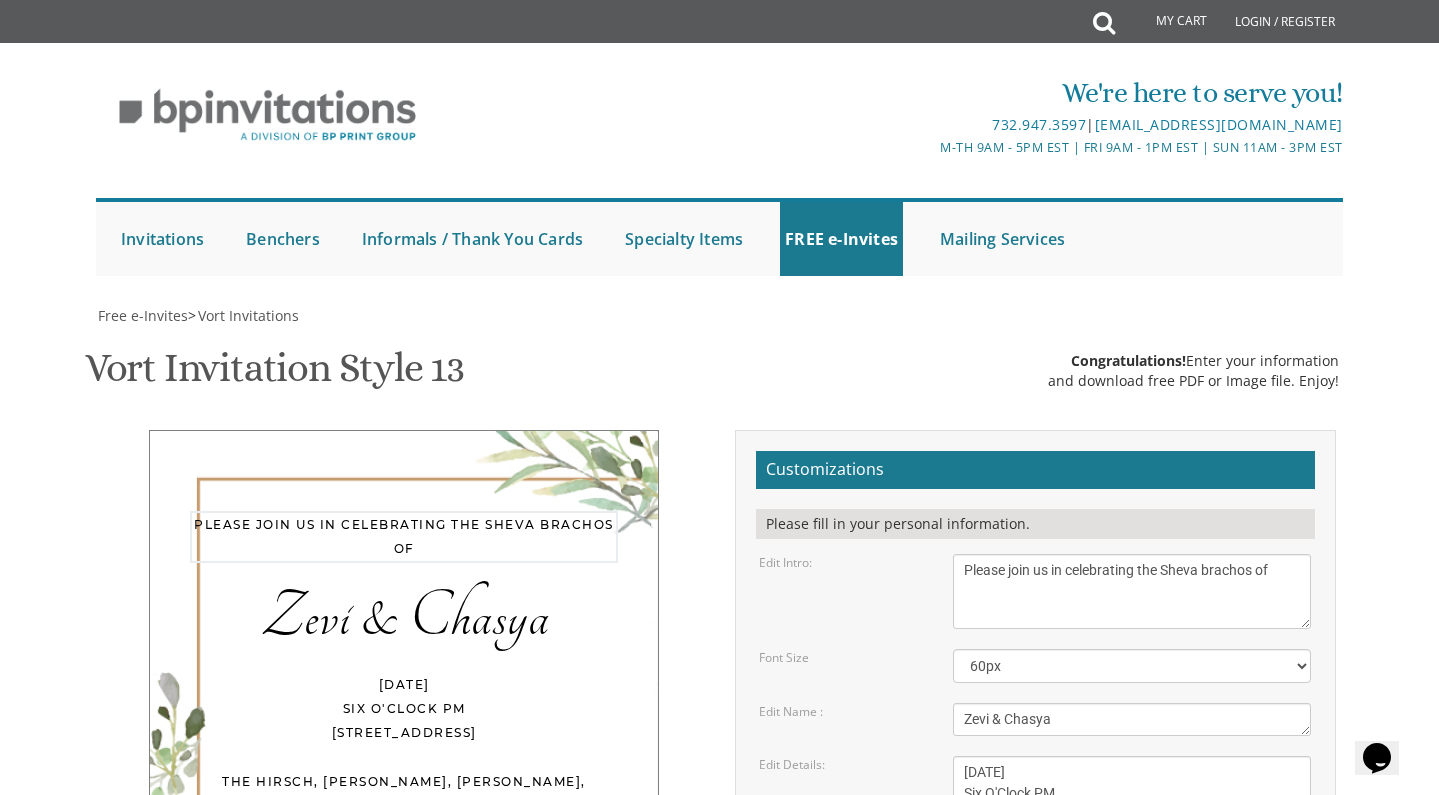 click on "With much gratitude to Hashem
We would like to invite you to
The vort of our children" at bounding box center (1132, 591) 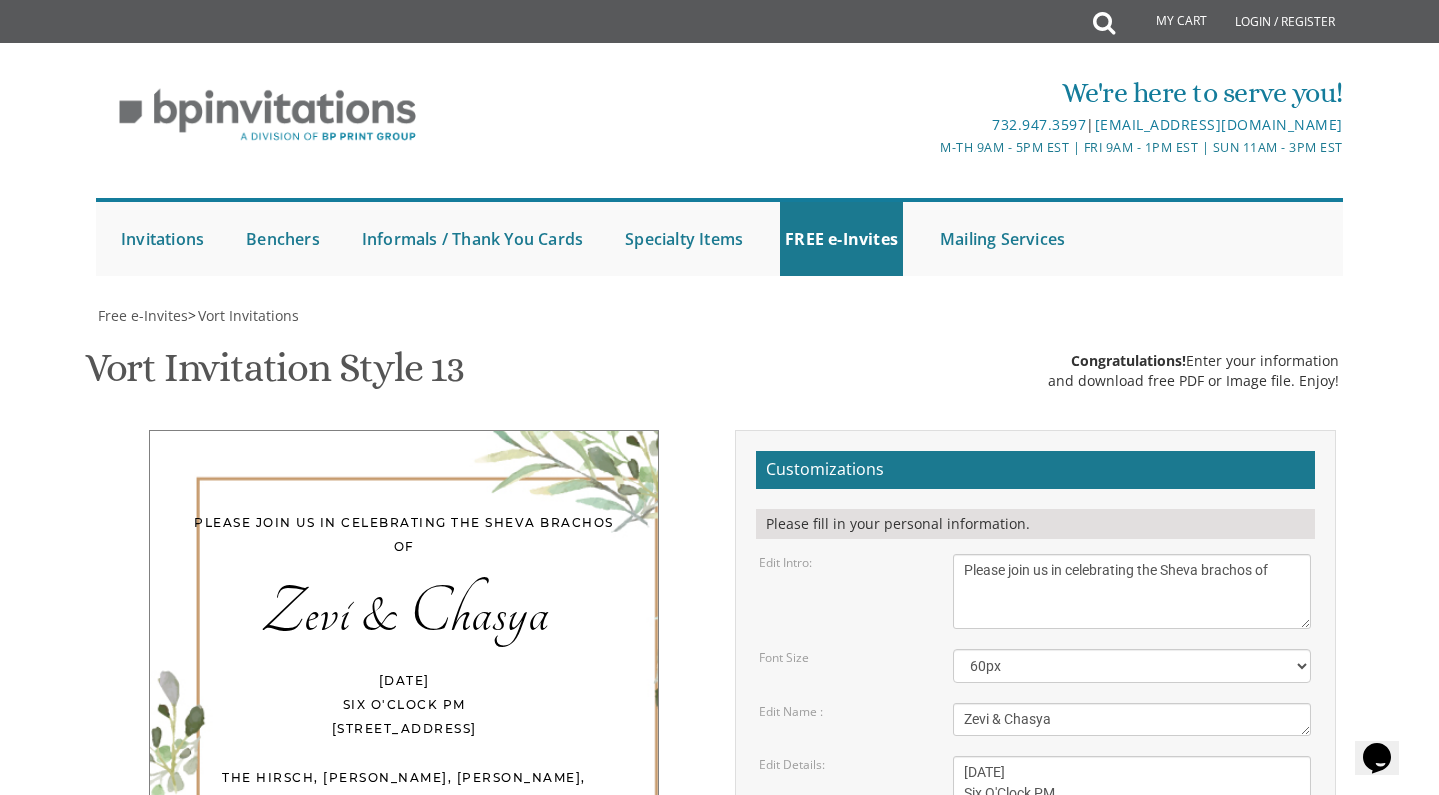 drag, startPoint x: 543, startPoint y: 219, endPoint x: 585, endPoint y: 229, distance: 43.174065 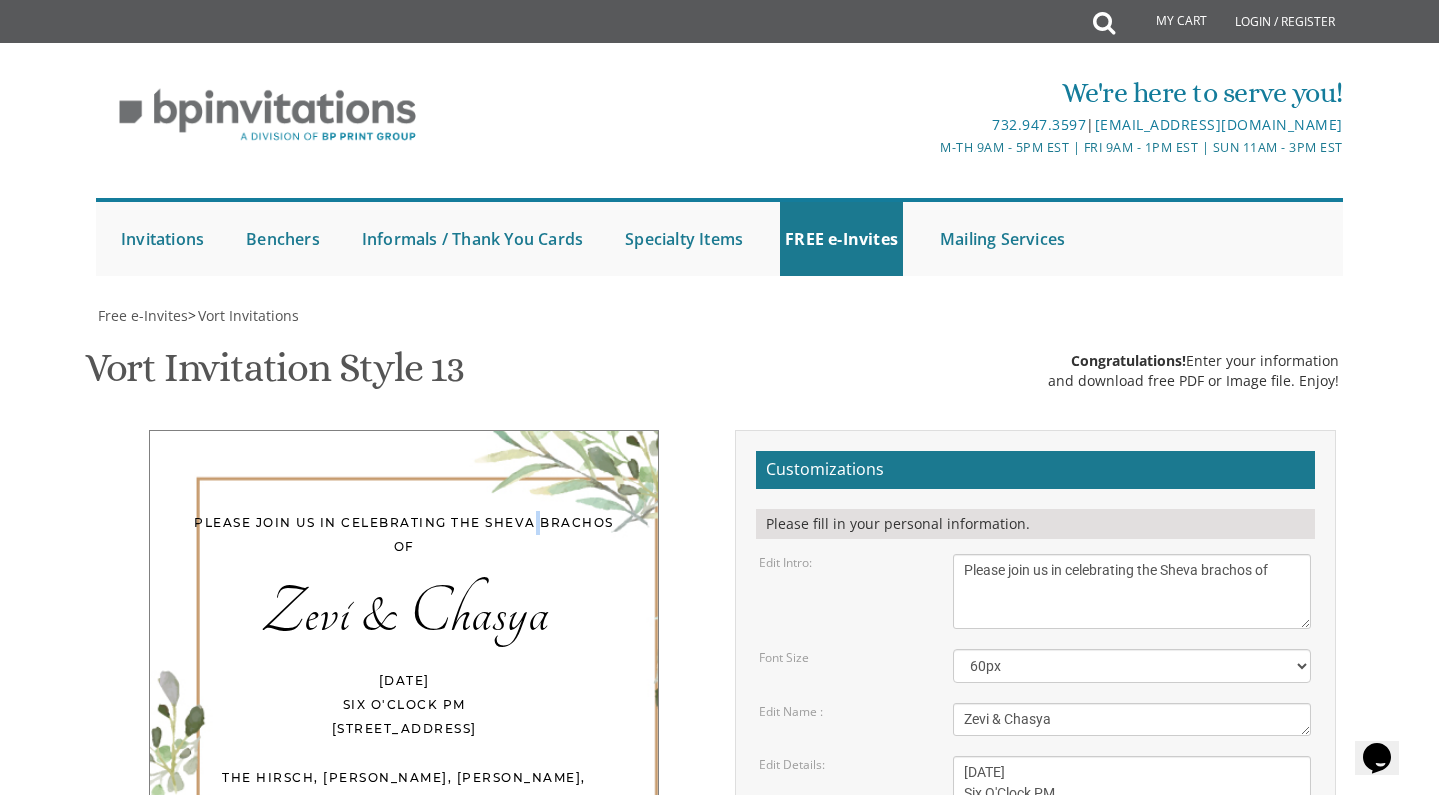 click on "Please join us in celebrating the Sheva brachos of" at bounding box center [404, 535] 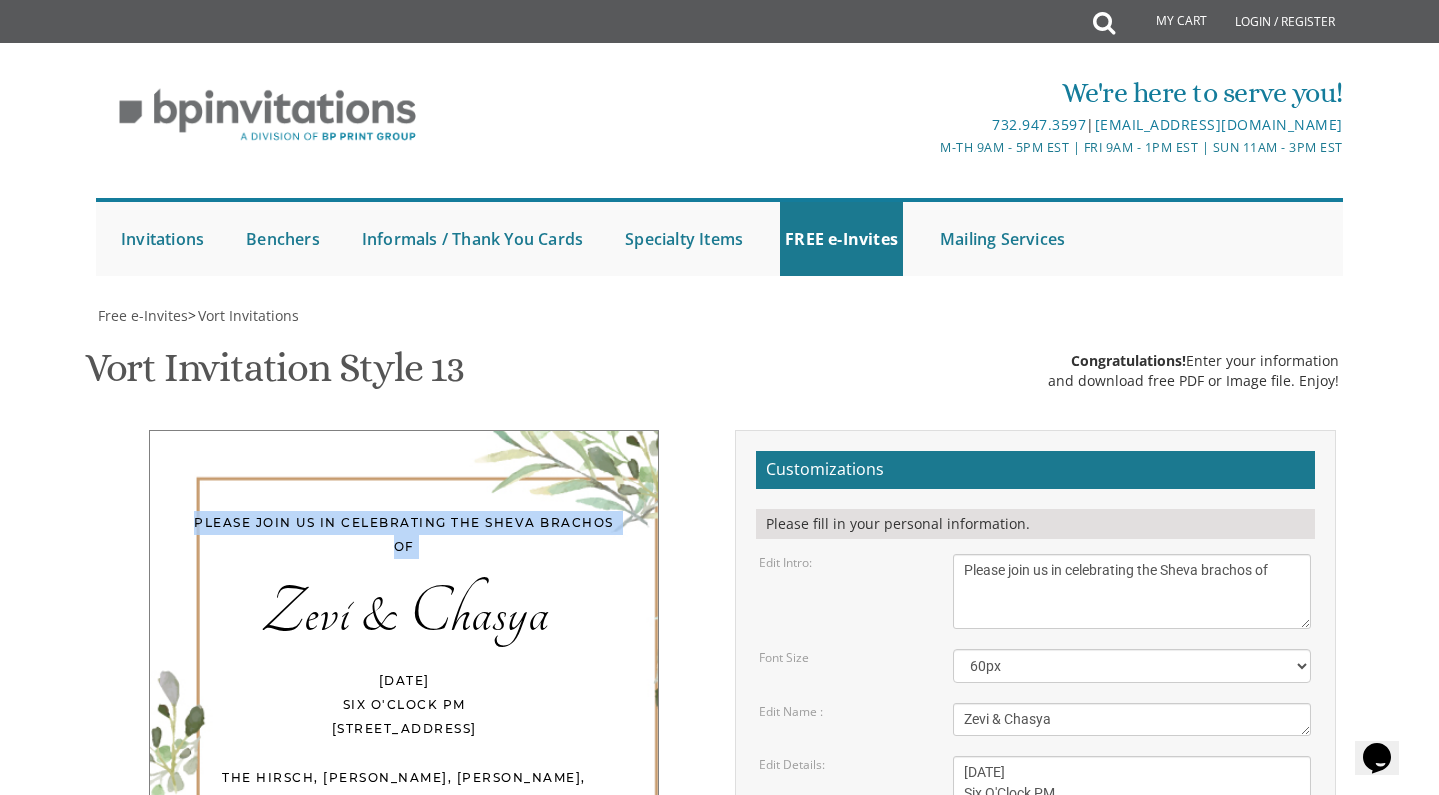 click on "Please join us in celebrating the Sheva brachos of" at bounding box center [404, 535] 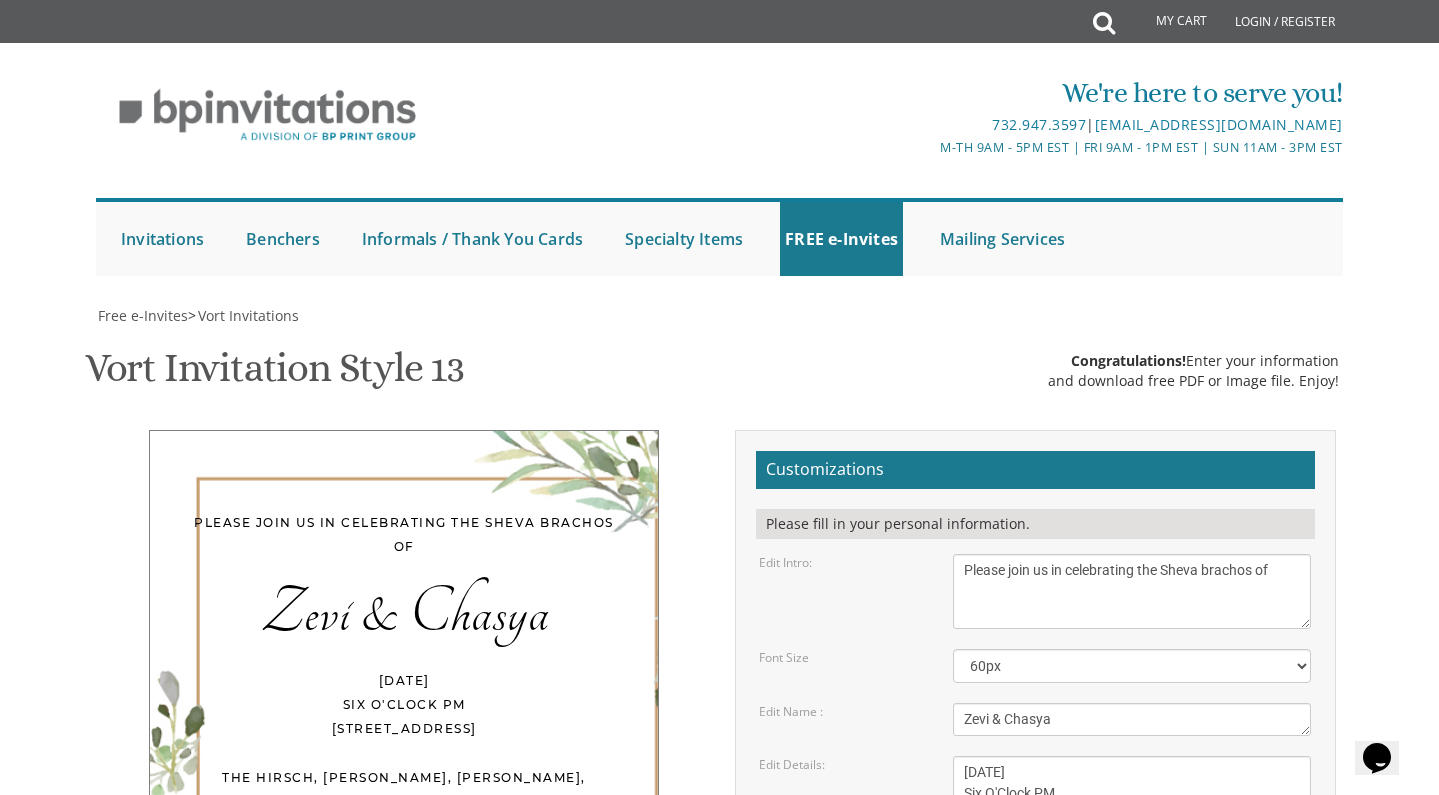 click on "With much gratitude to Hashem
We would like to invite you to
The vort of our children" at bounding box center [1132, 591] 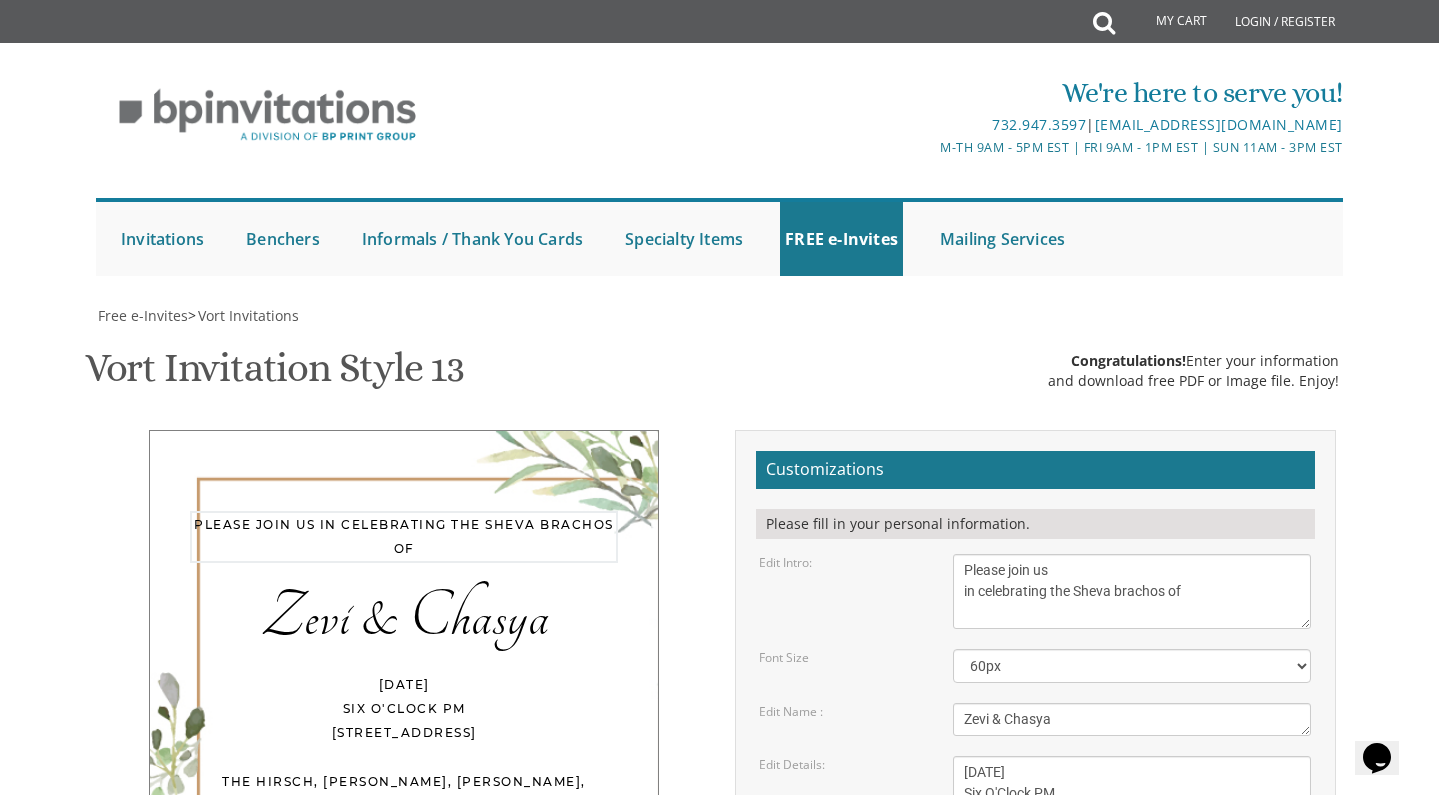click on "With much gratitude to Hashem
We would like to invite you to
The vort of our children" at bounding box center [1132, 591] 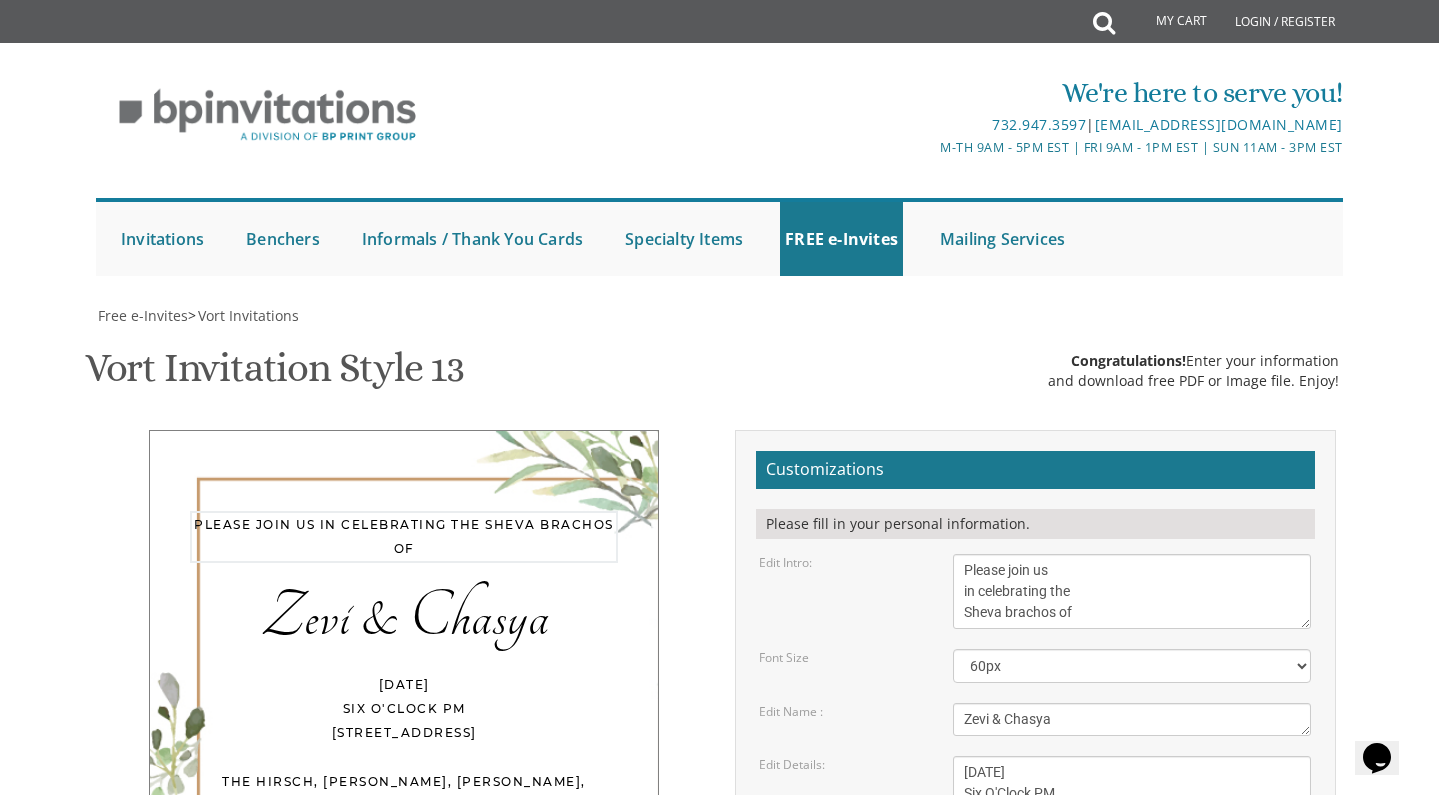 click on "With much gratitude to Hashem
We would like to invite you to
The vort of our children" at bounding box center [1132, 591] 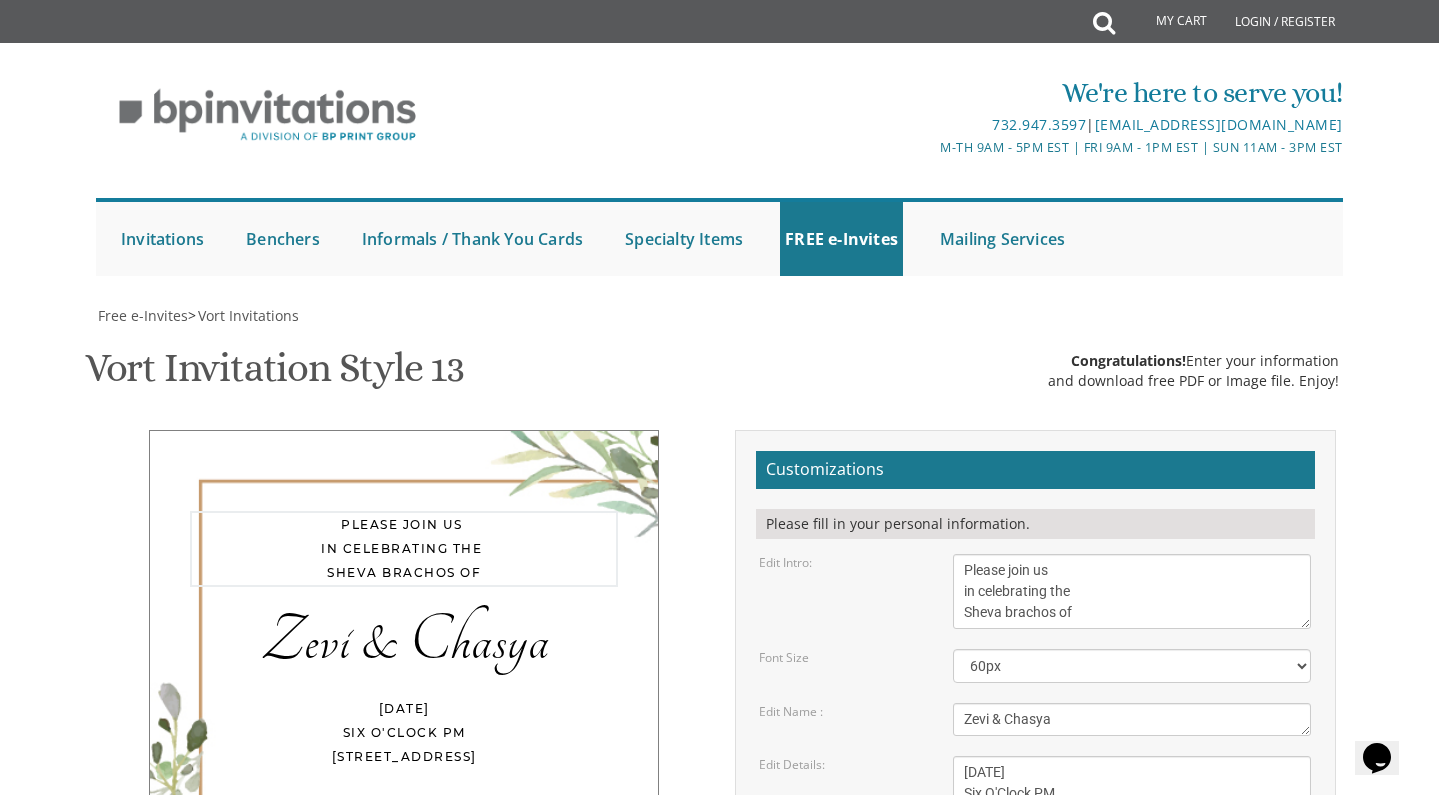 click on "With much gratitude to Hashem
We would like to invite you to
The vort of our children" at bounding box center (1132, 591) 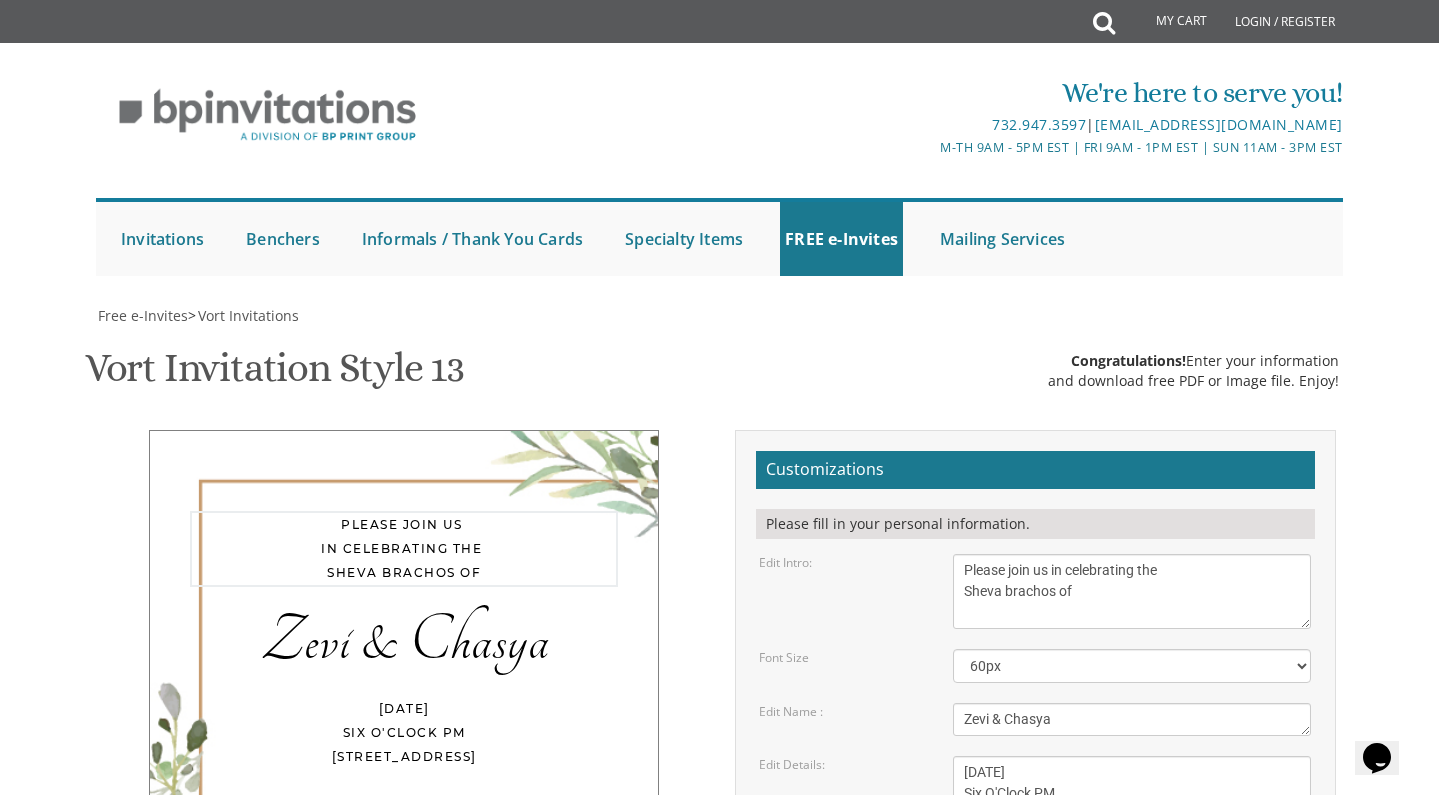 click on "With much gratitude to Hashem
We would like to invite you to
The vort of our children" at bounding box center (1132, 591) 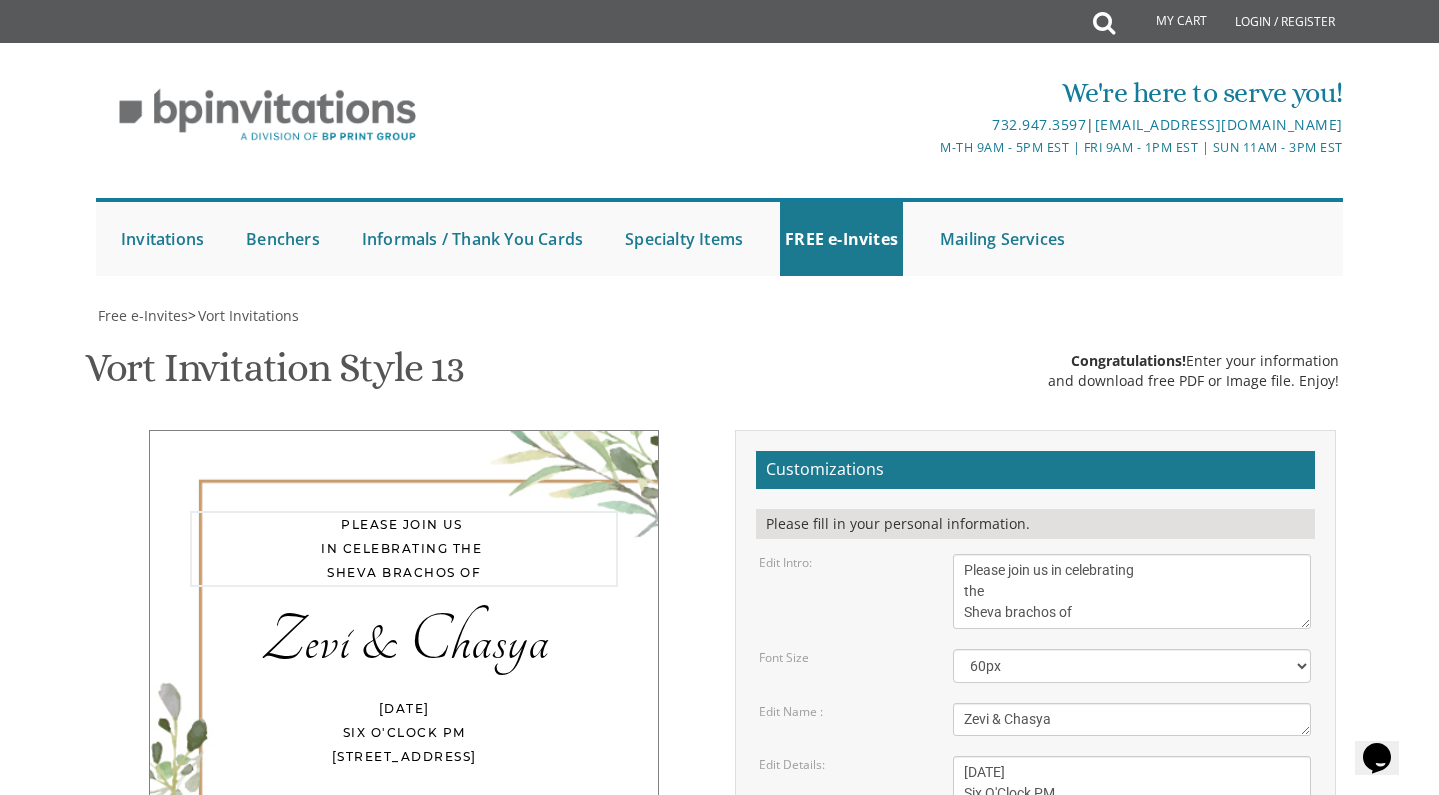 click on "With much gratitude to Hashem
We would like to invite you to
The vort of our children" at bounding box center [1132, 591] 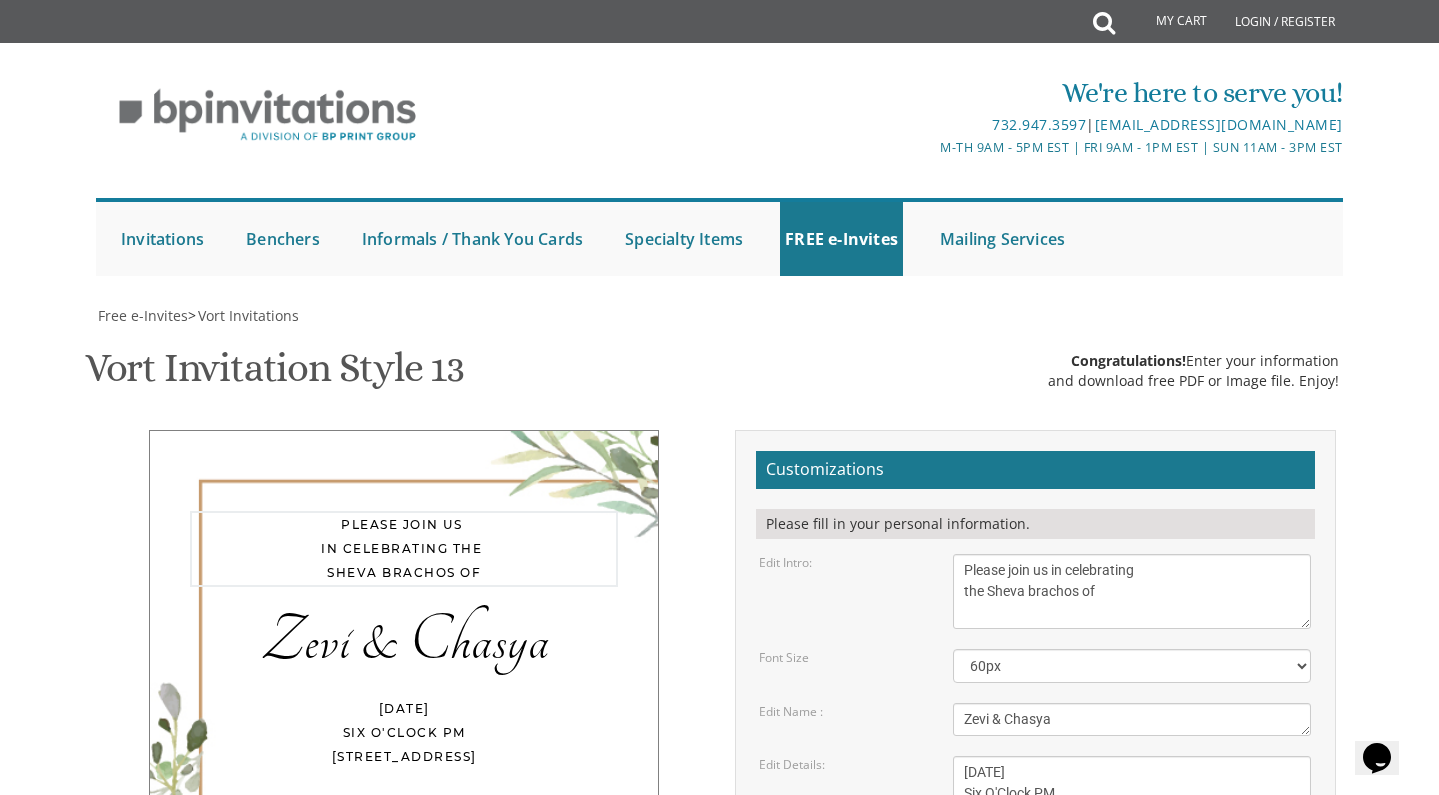 click on "With much gratitude to Hashem
We would like to invite you to
The vort of our children" at bounding box center [1132, 591] 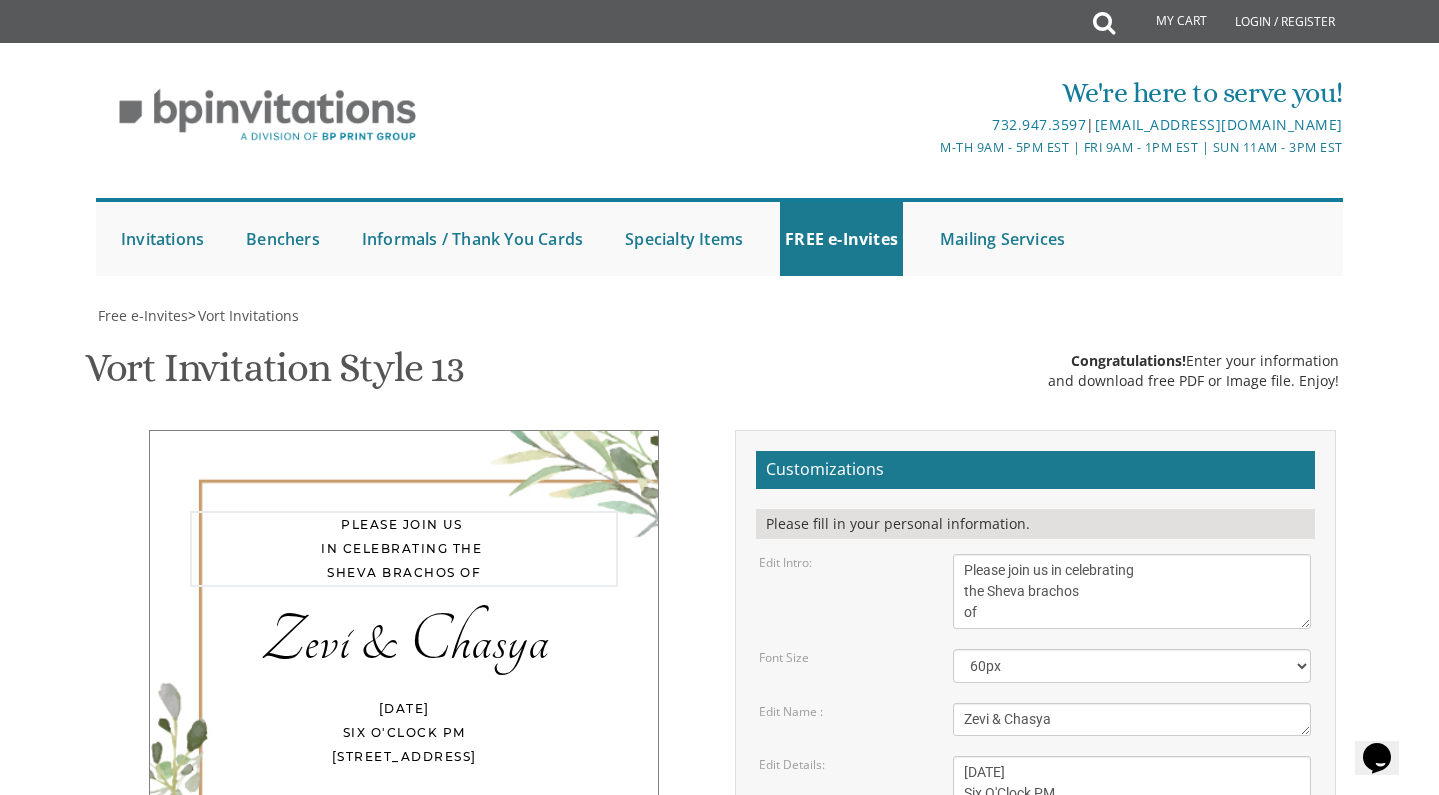 click on "With much gratitude to Hashem
We would like to invite you to
The vort of our children" at bounding box center [1132, 591] 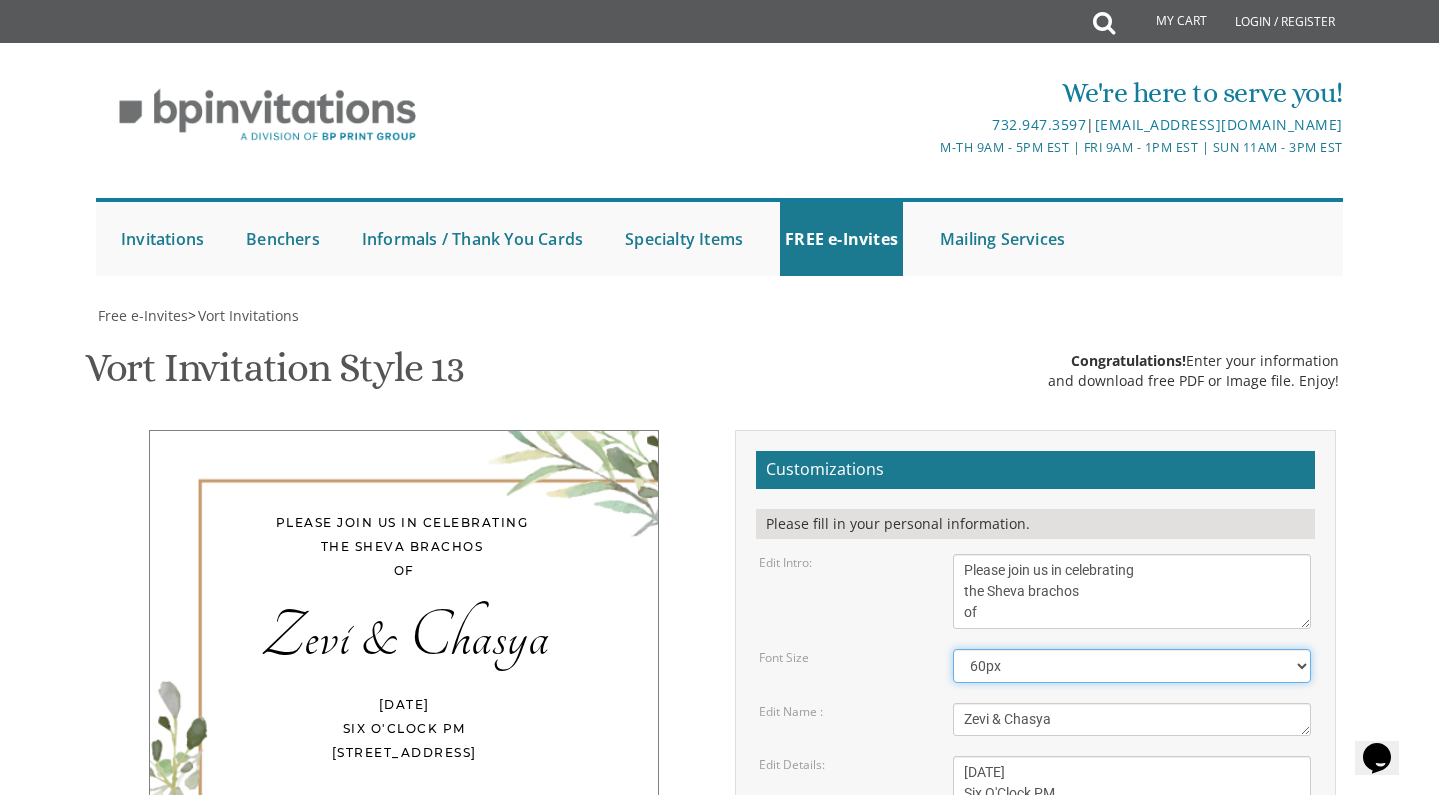 scroll, scrollTop: 0, scrollLeft: 0, axis: both 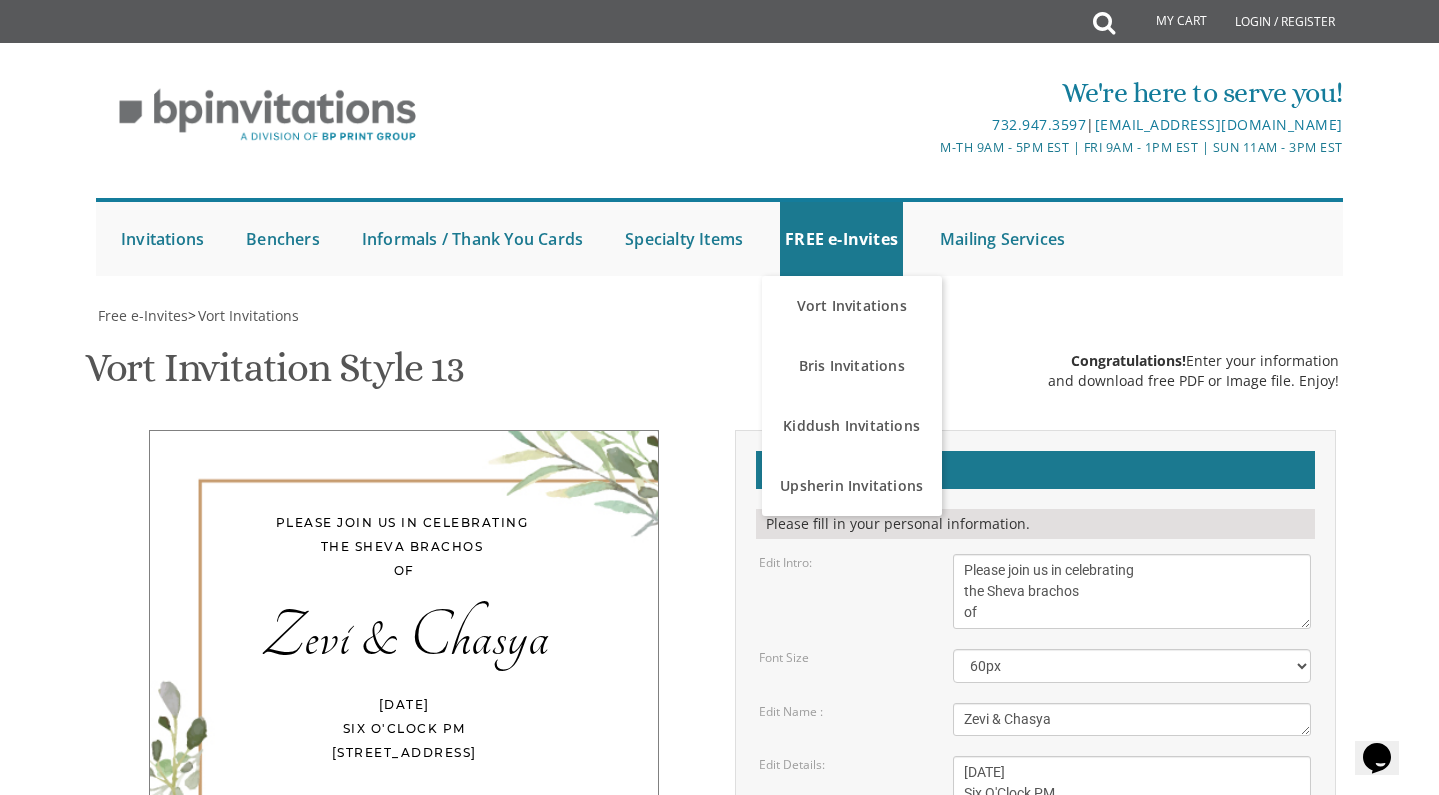 click on "Congratulations!  Enter your information" at bounding box center (1193, 361) 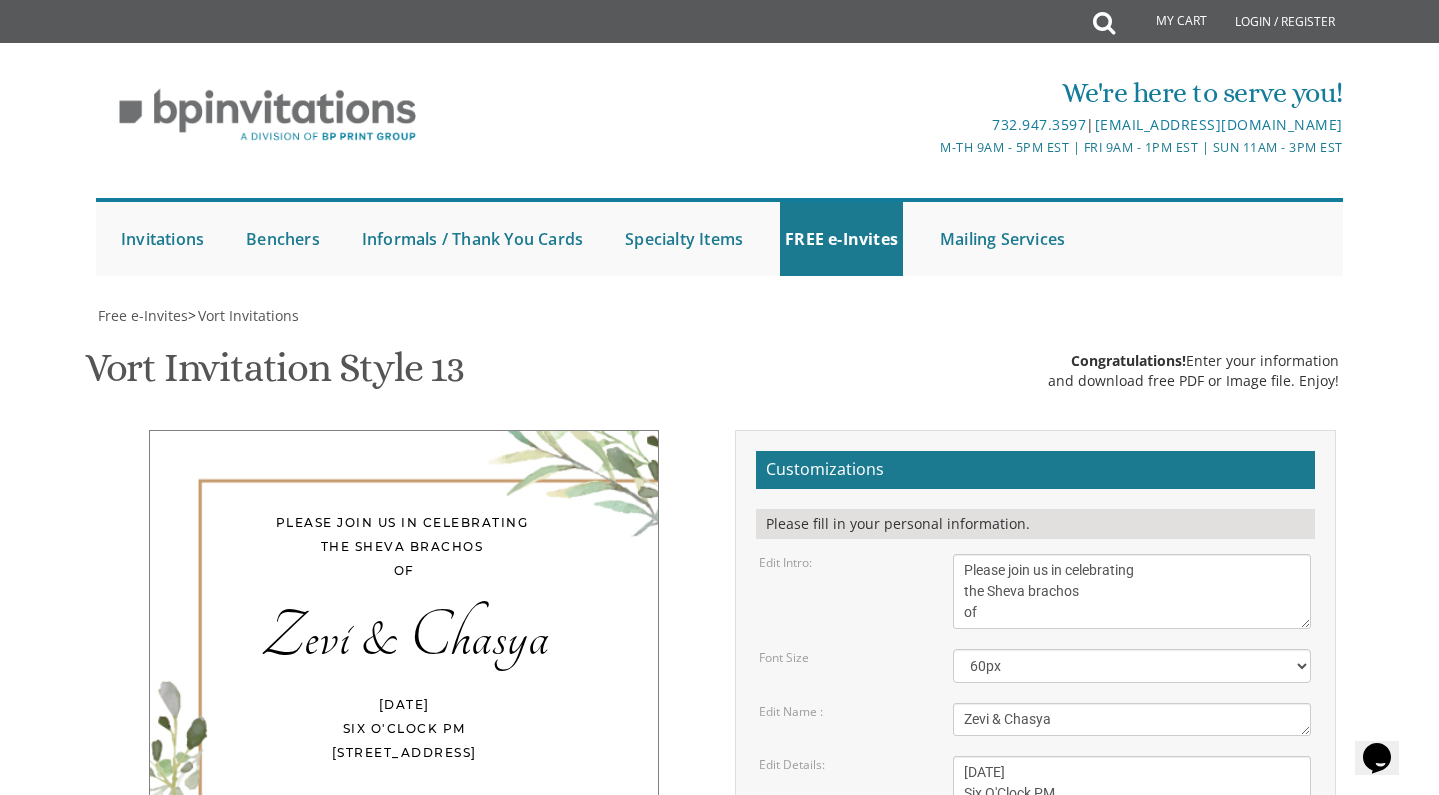 scroll, scrollTop: 414, scrollLeft: 0, axis: vertical 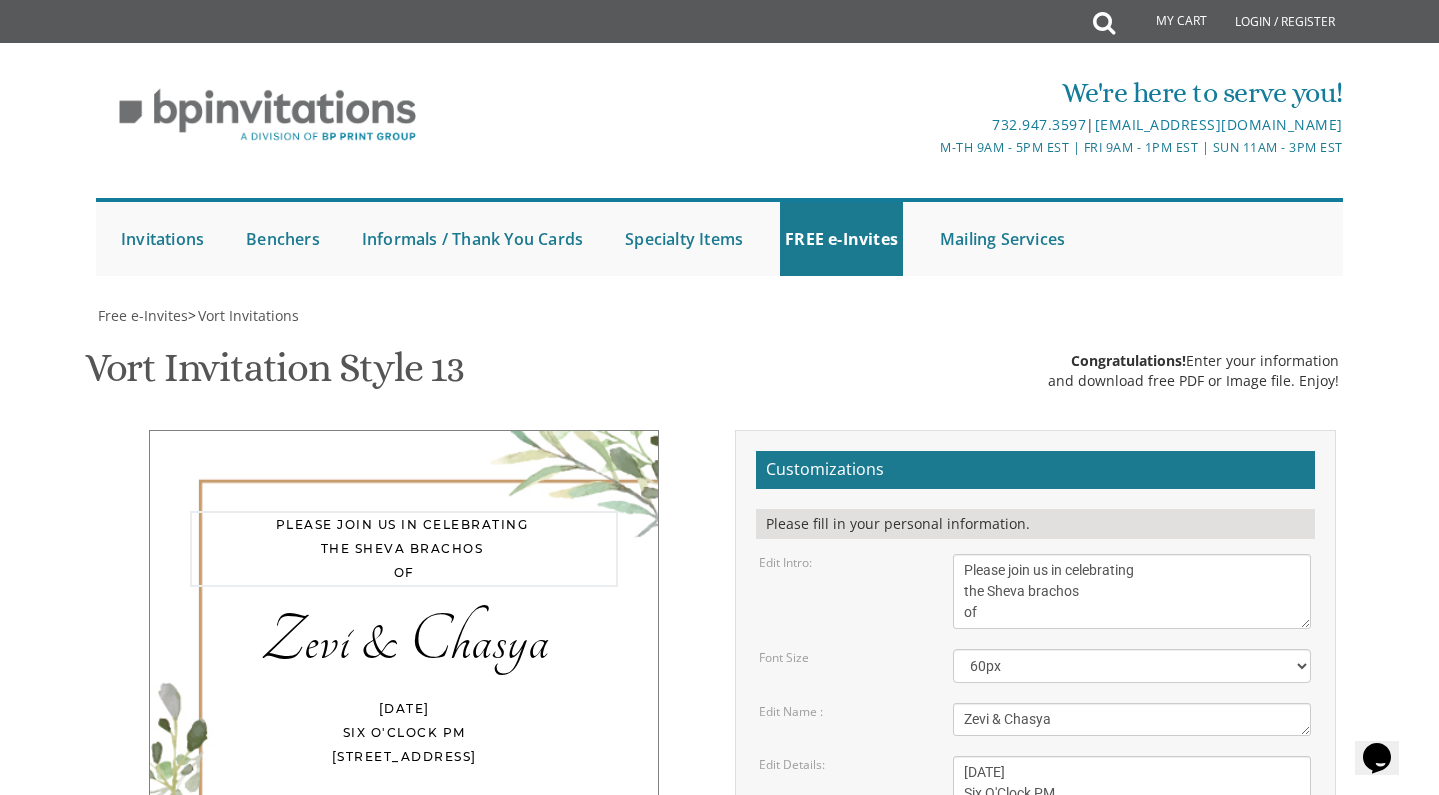 drag, startPoint x: 1170, startPoint y: 154, endPoint x: 1058, endPoint y: 154, distance: 112 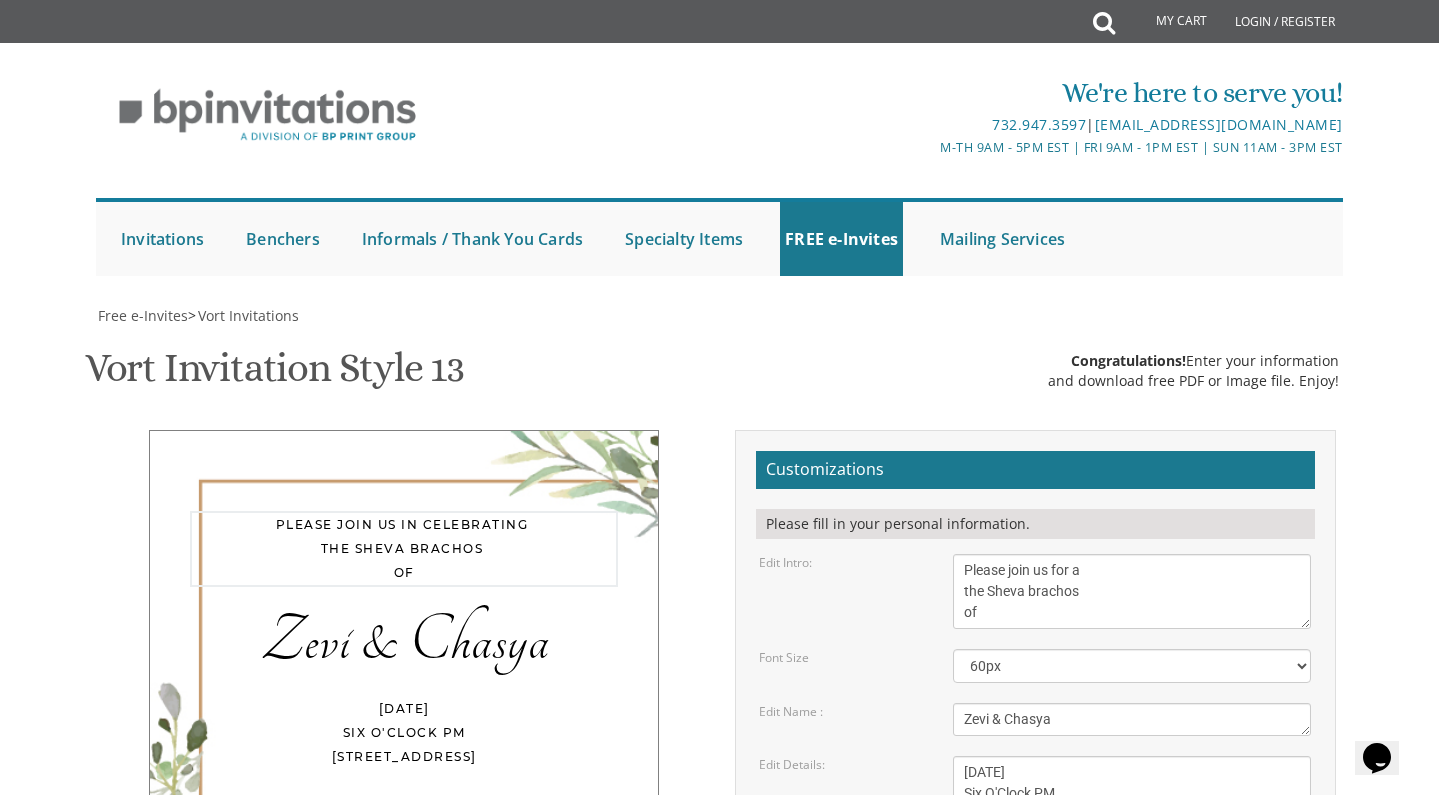 click on "With much gratitude to Hashem
We would like to invite you to
The vort of our children" at bounding box center (1132, 591) 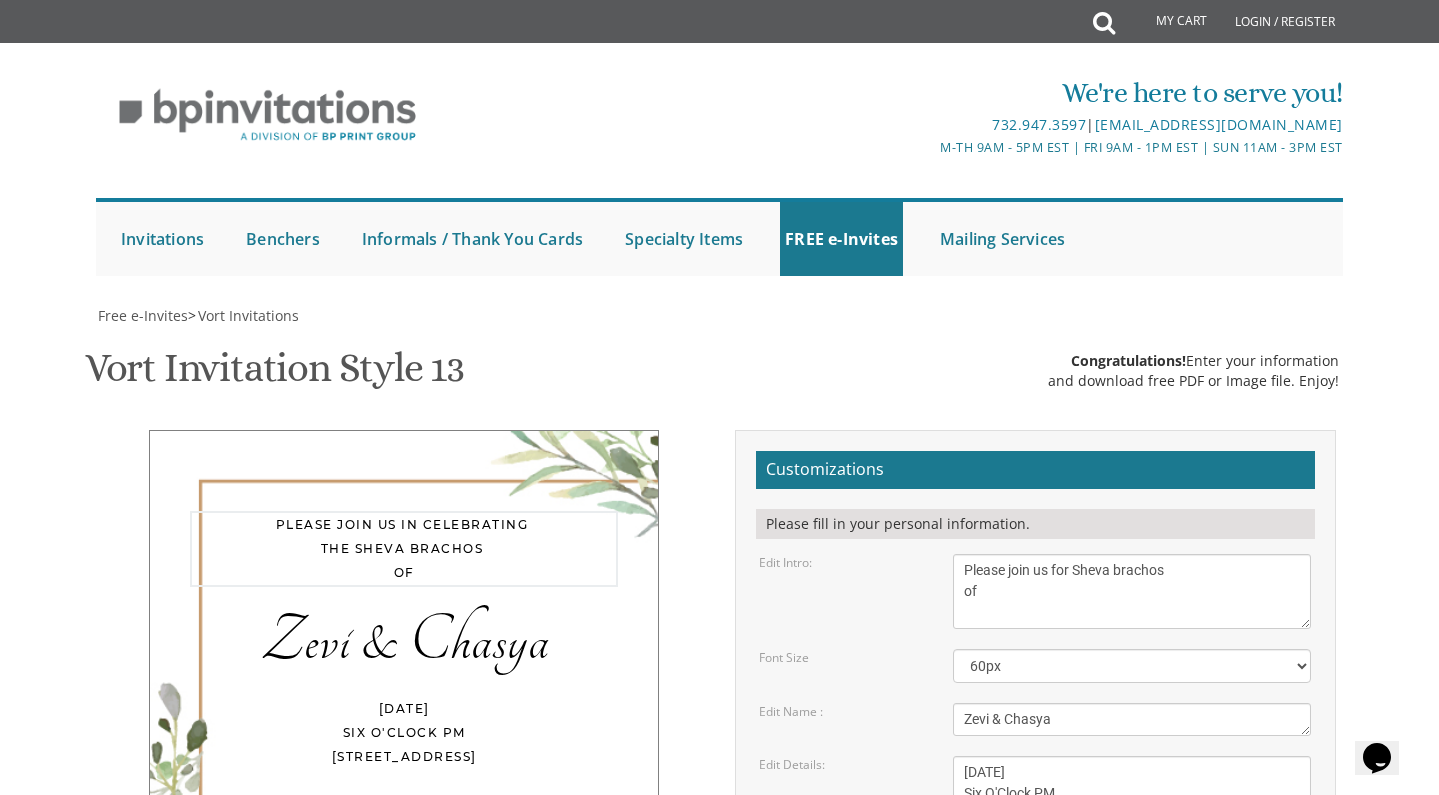 click on "With much gratitude to Hashem
We would like to invite you to
The vort of our children" at bounding box center (1132, 591) 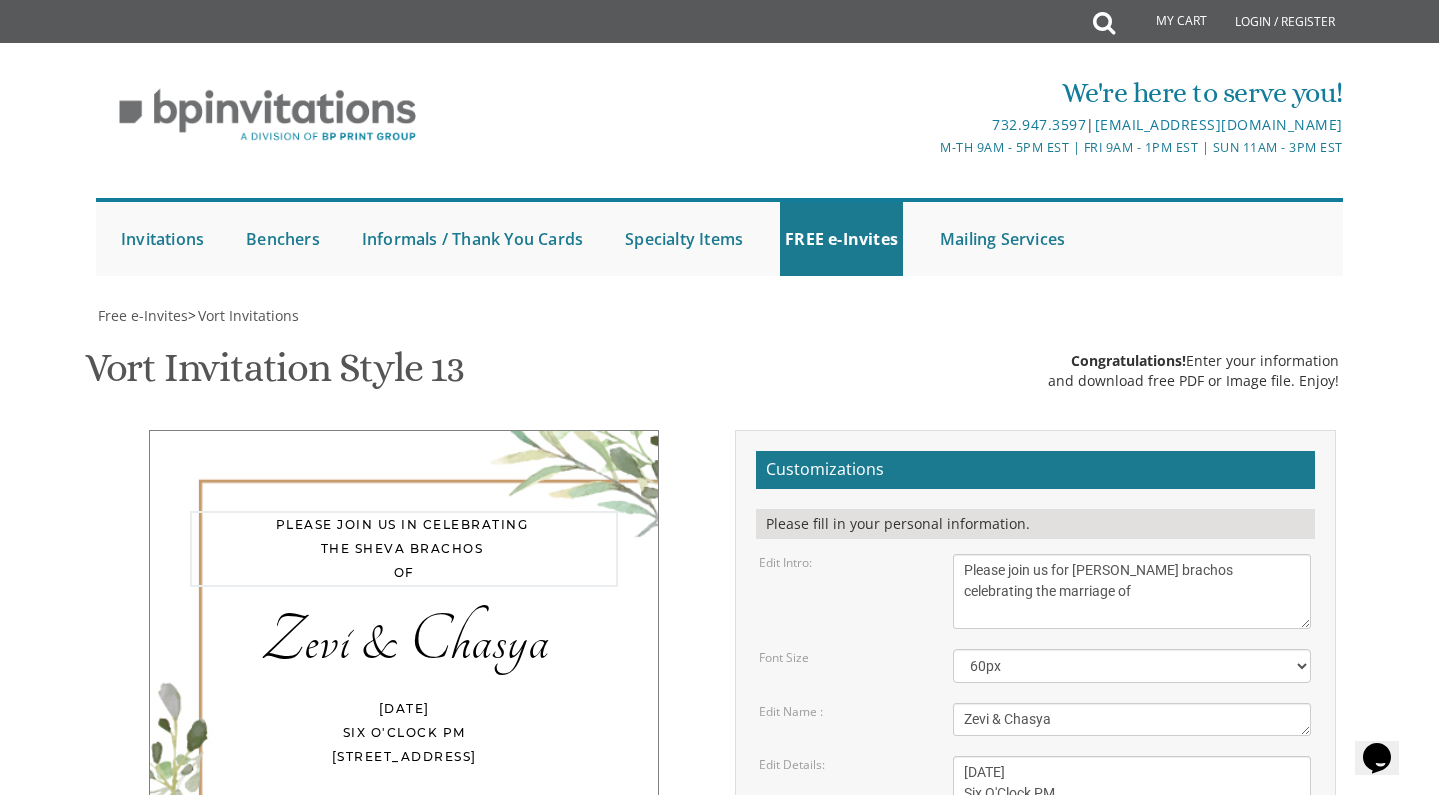 click on "With much gratitude to Hashem
We would like to invite you to
The vort of our children" at bounding box center (1132, 591) 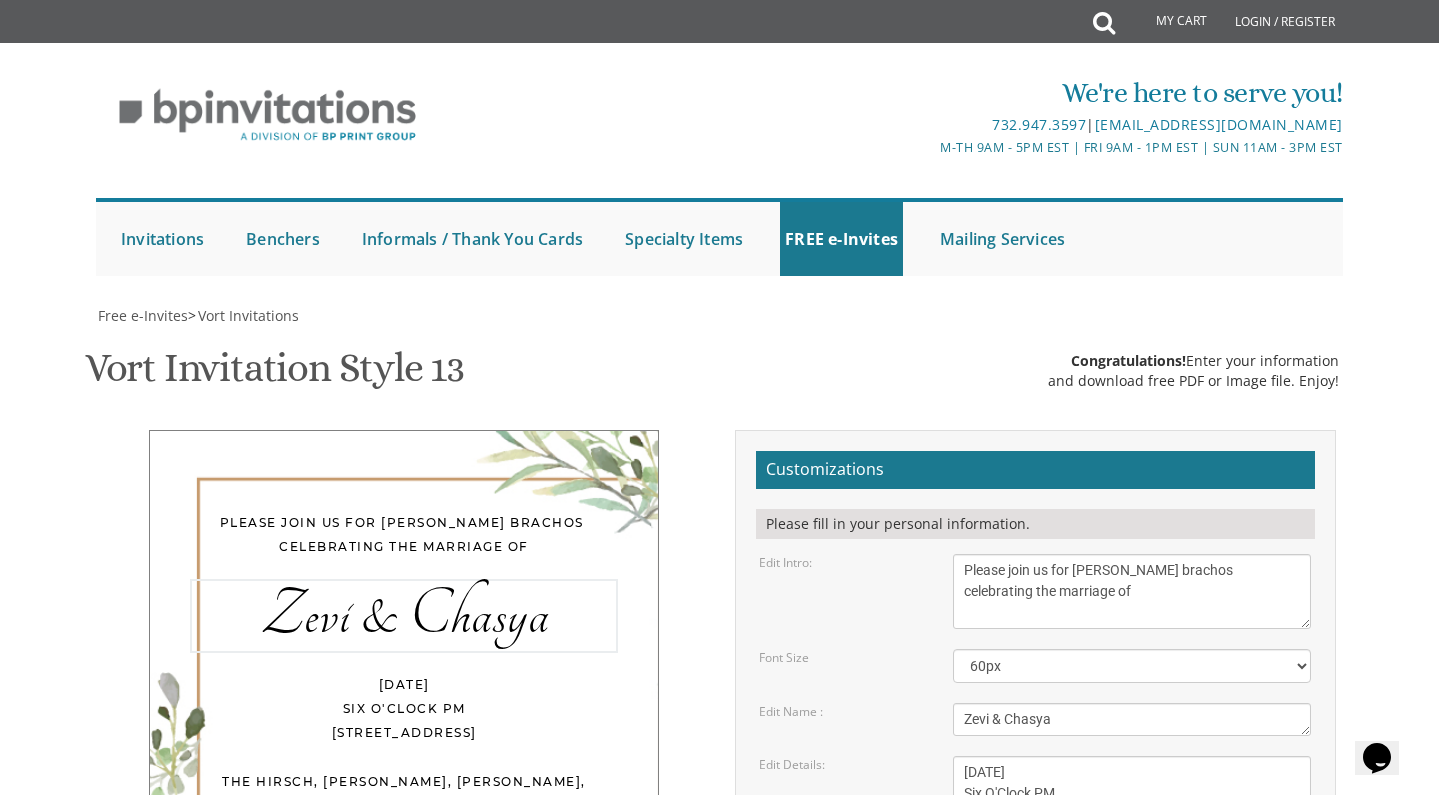 click on "[PERSON_NAME] & [PERSON_NAME]" at bounding box center (1132, 719) 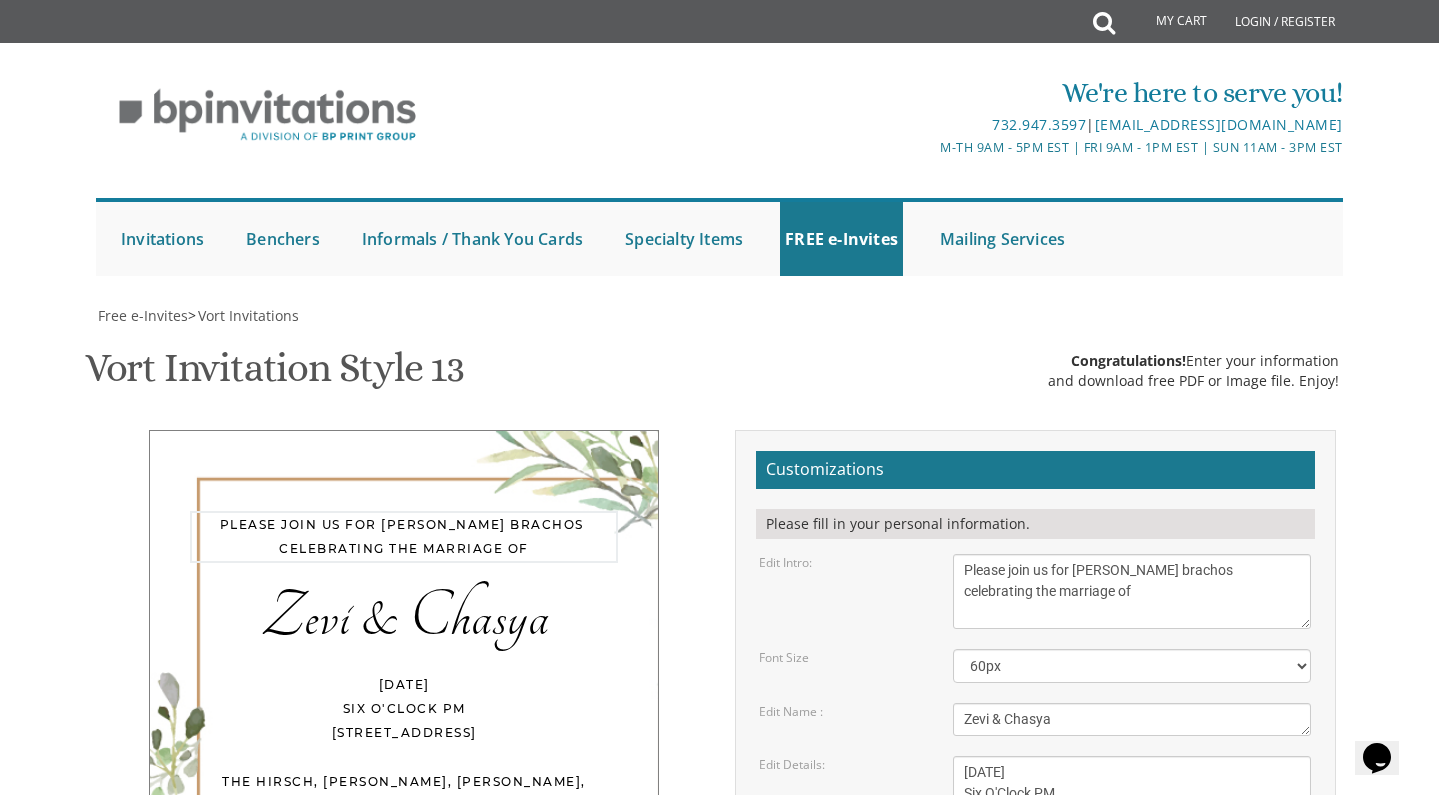 click on "With much gratitude to Hashem
We would like to invite you to
The vort of our children" at bounding box center [1132, 591] 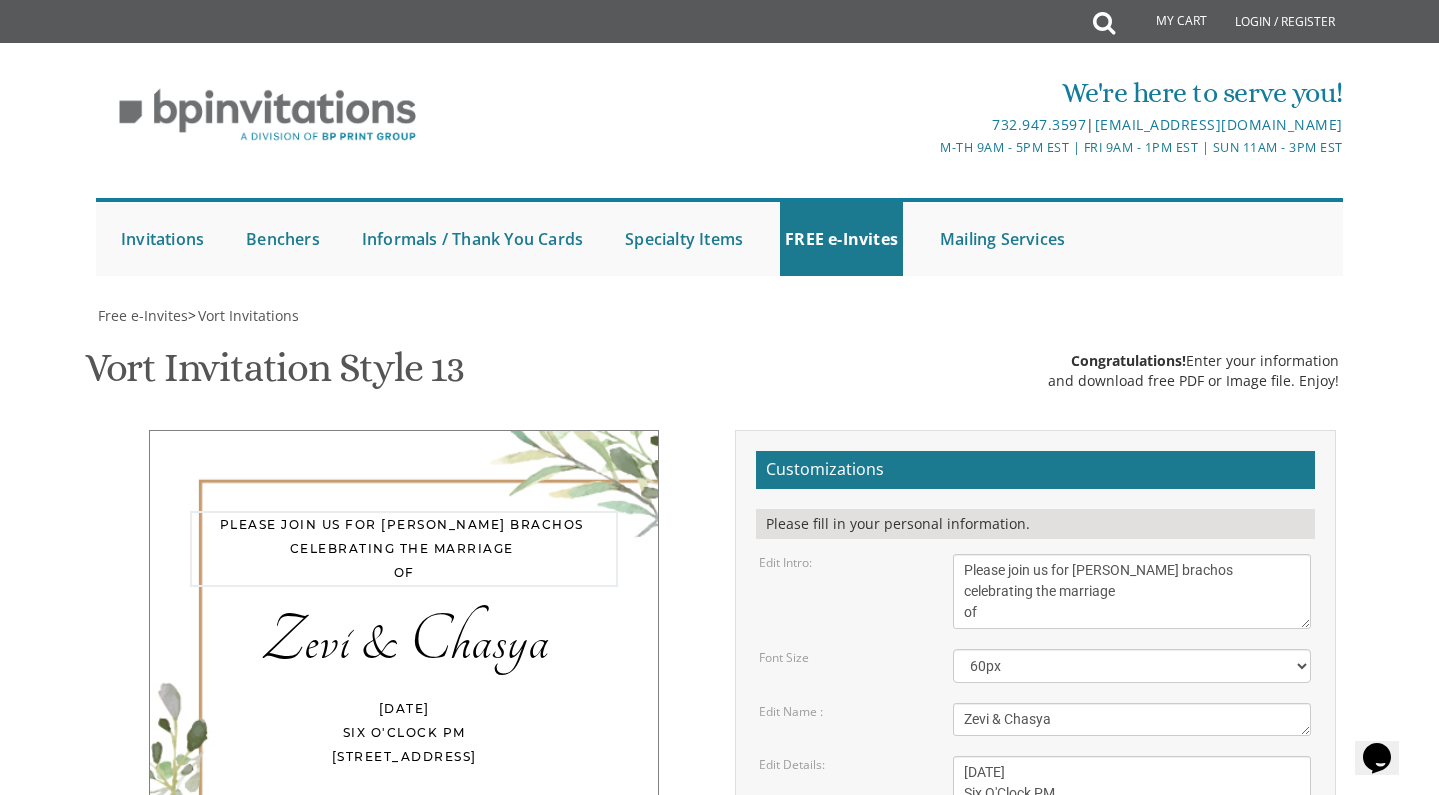 click on "With much gratitude to Hashem
We would like to invite you to
The vort of our children" at bounding box center (1132, 591) 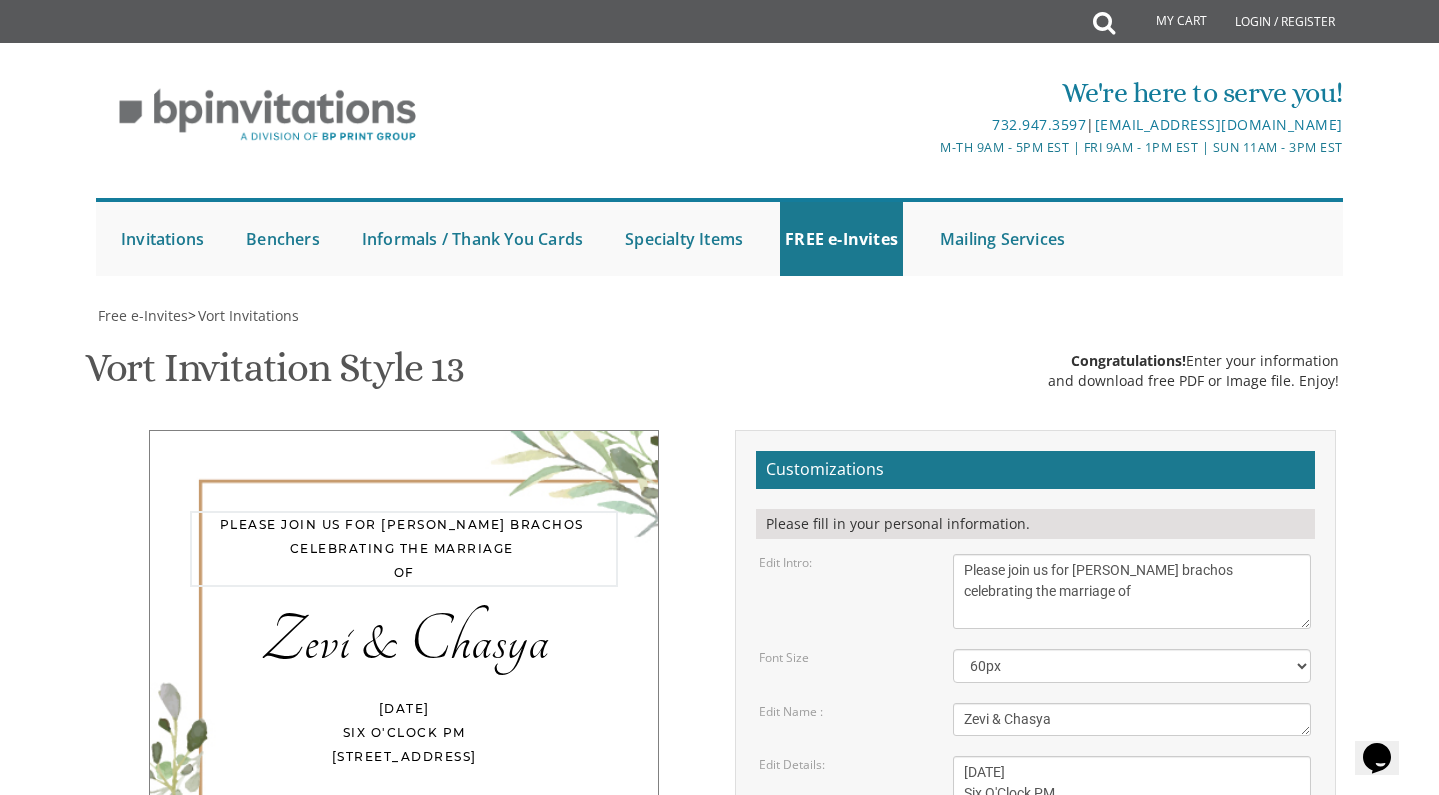 type on "Please join us for [PERSON_NAME] brachos
celebrating the marriage of" 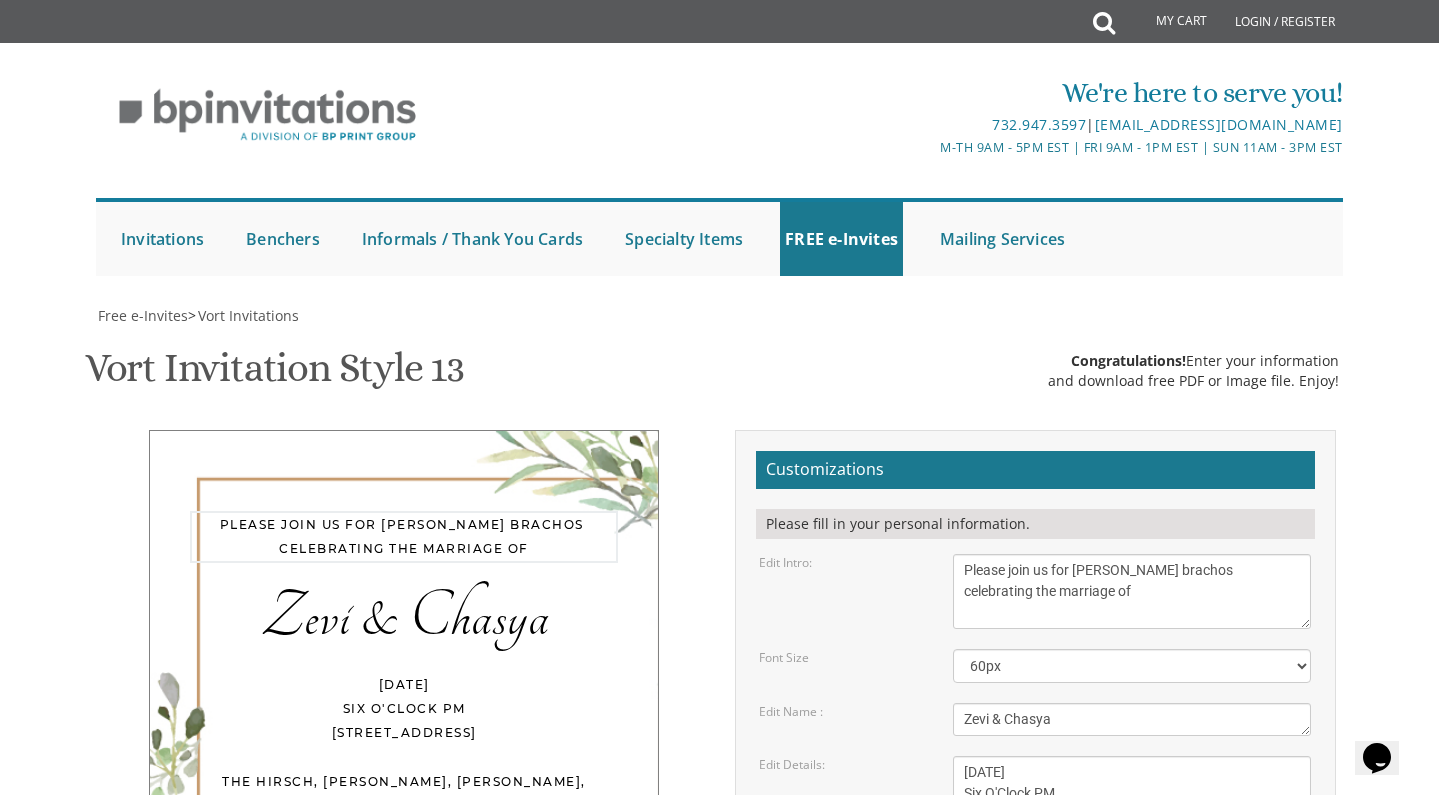 click on "With much gratitude to Hashem
We would like to invite you to
The vort of our children" at bounding box center (1132, 591) 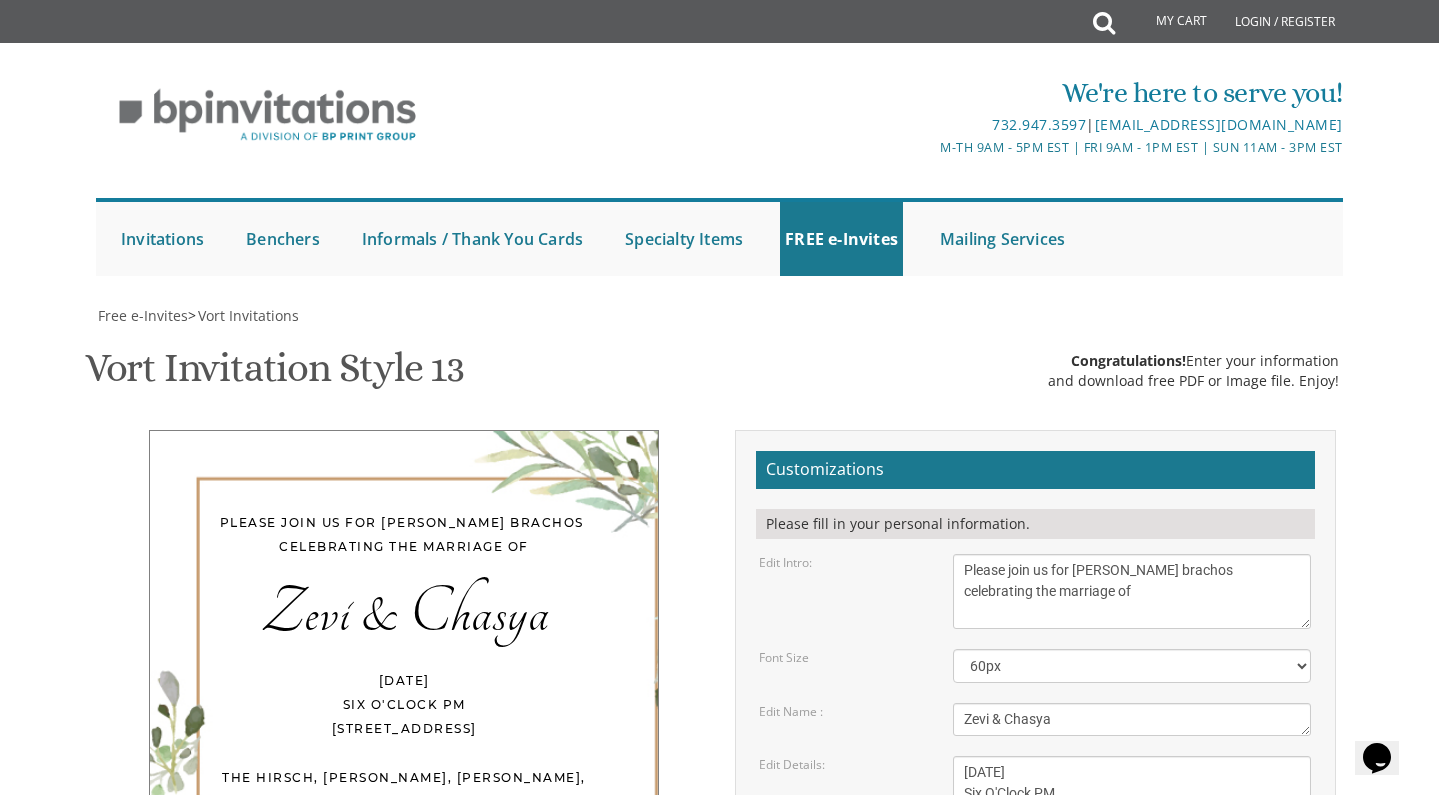 click on "Email Address*" at bounding box center [1035, 986] 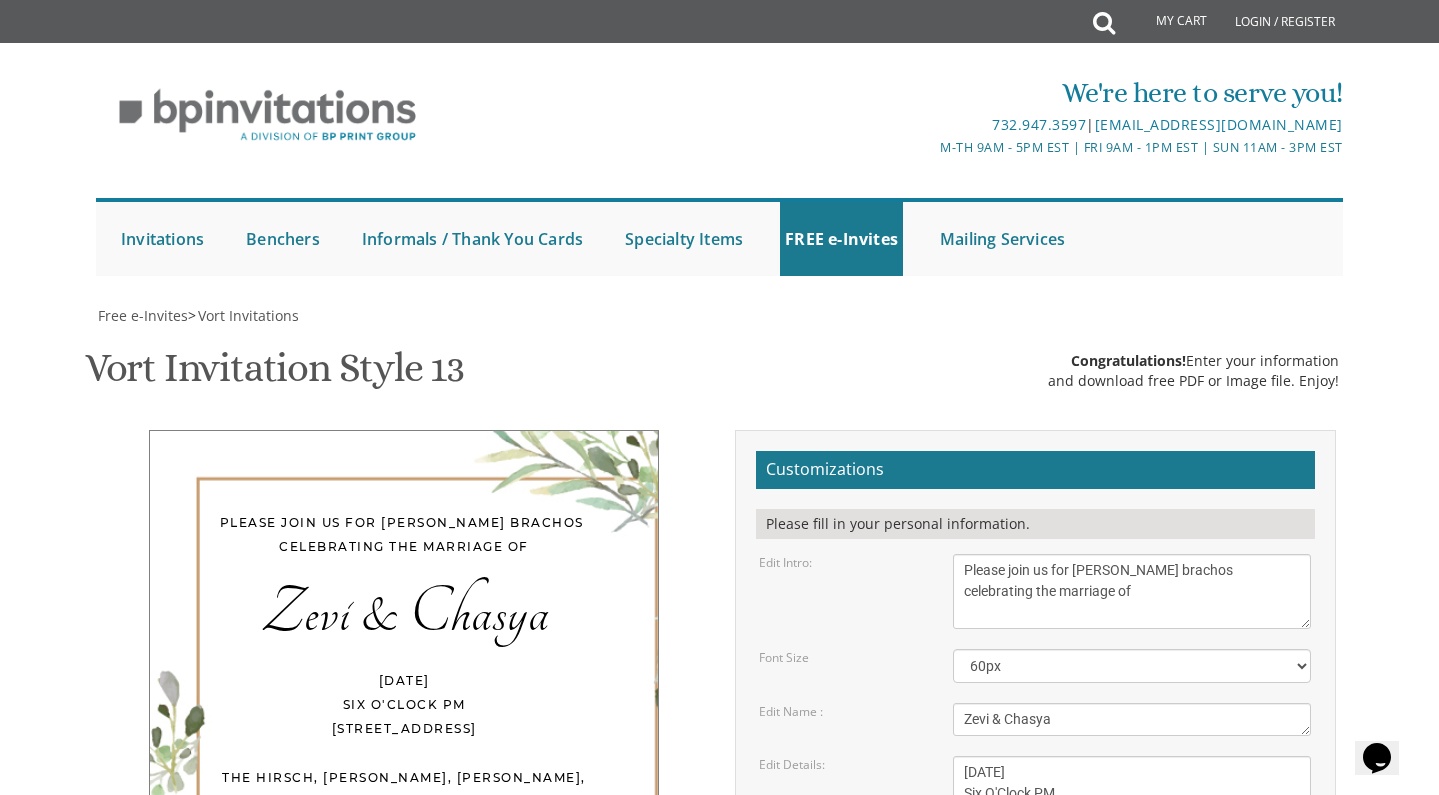 click on "Download Image" at bounding box center (930, 1079) 